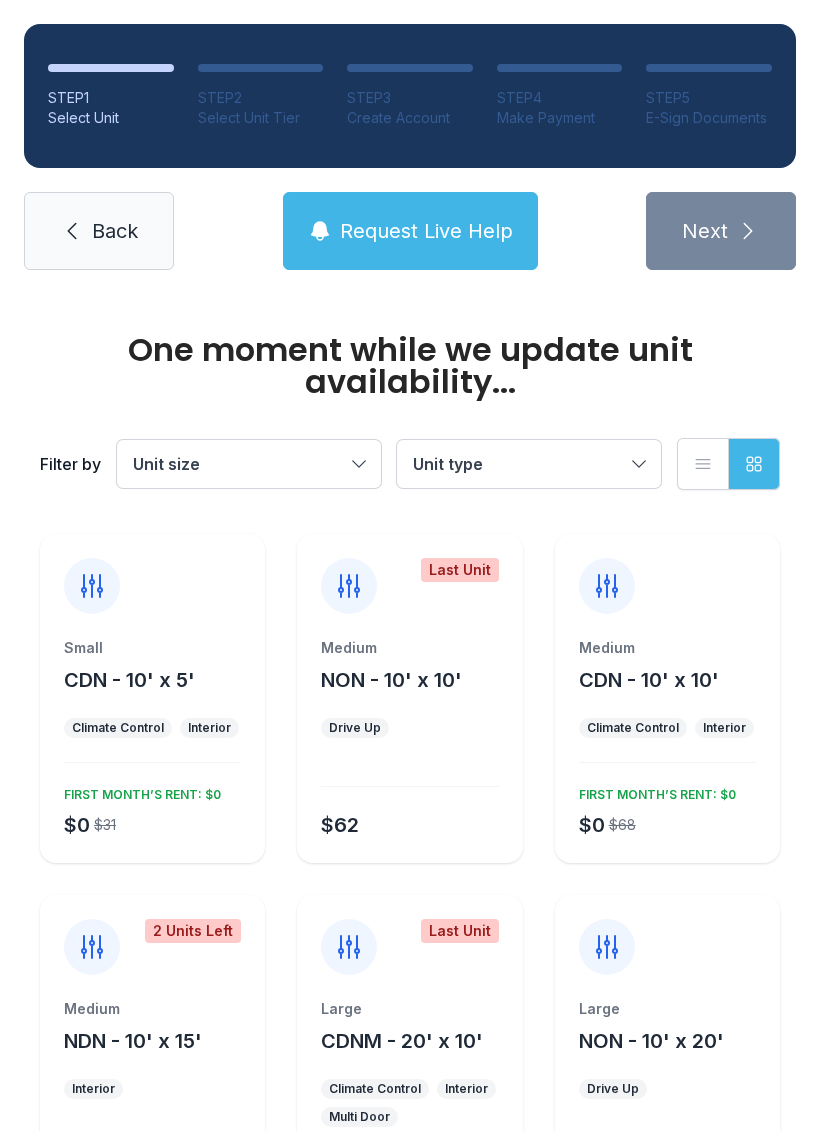scroll, scrollTop: 0, scrollLeft: 0, axis: both 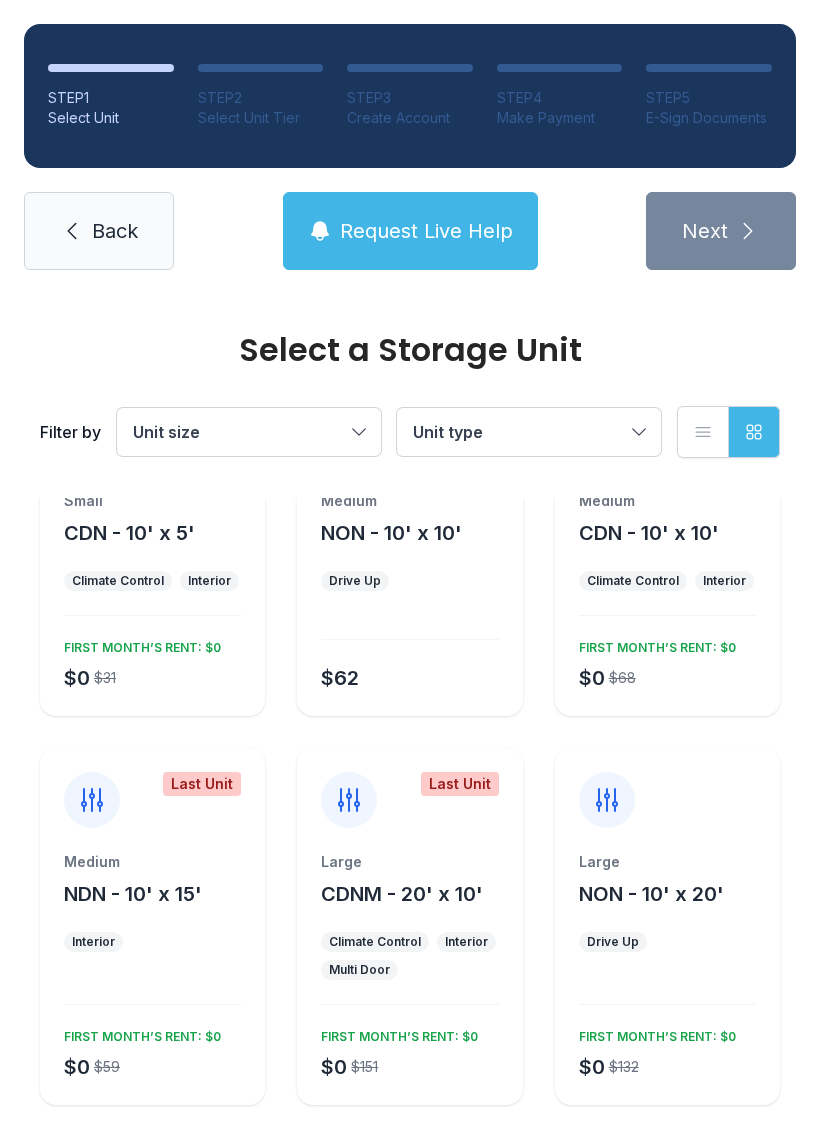 click on "Unit size" at bounding box center (239, 432) 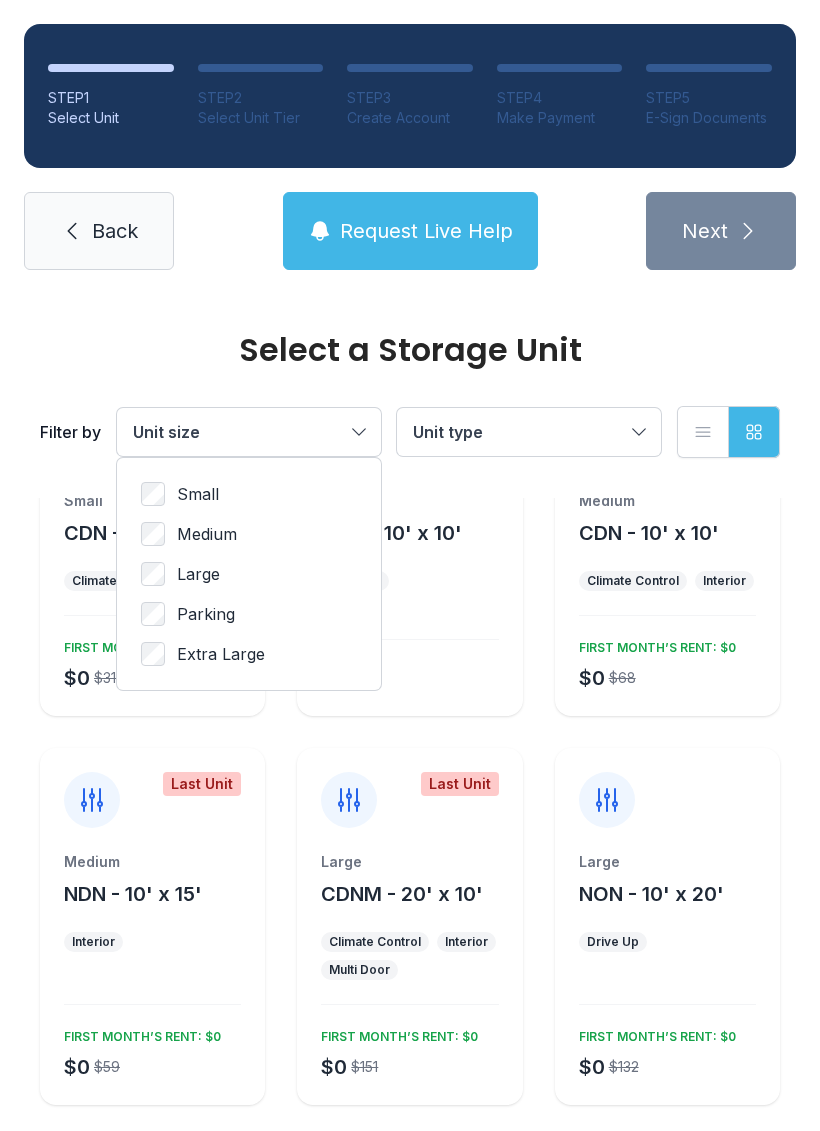 click on "Small Medium Large Parking Extra Large" at bounding box center (249, 574) 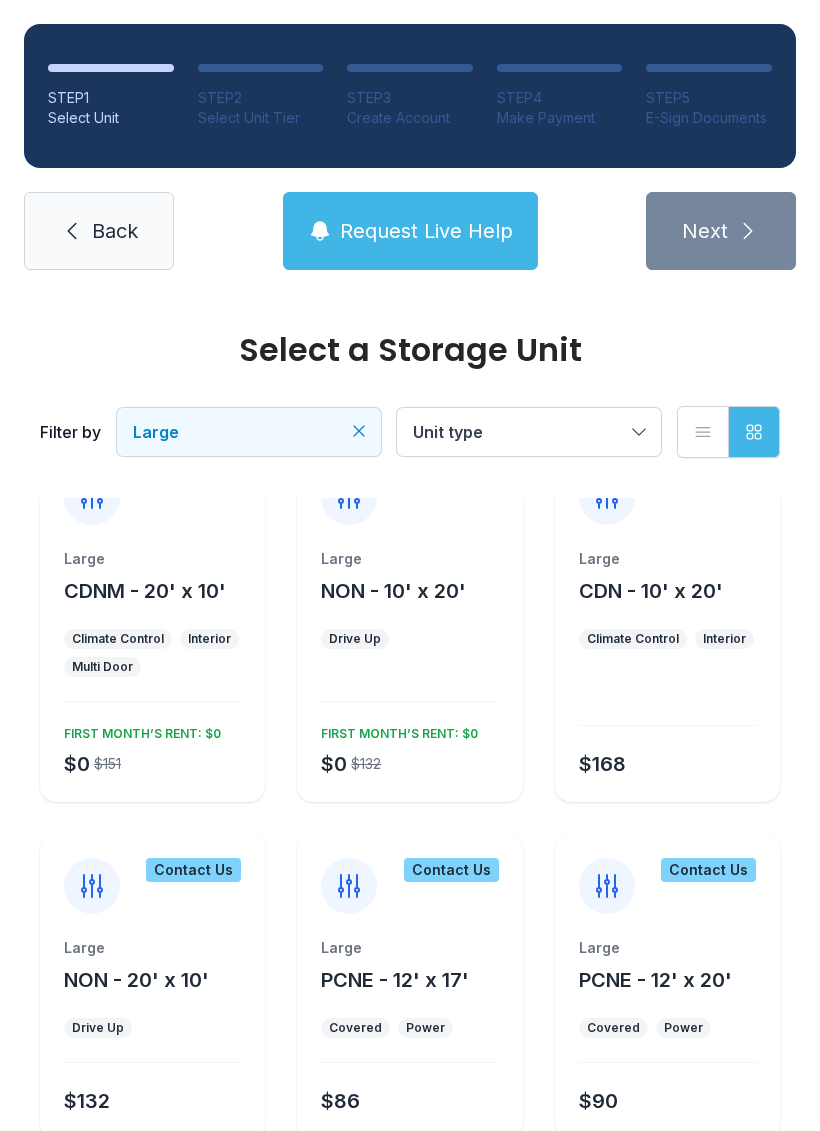 scroll, scrollTop: 61, scrollLeft: 0, axis: vertical 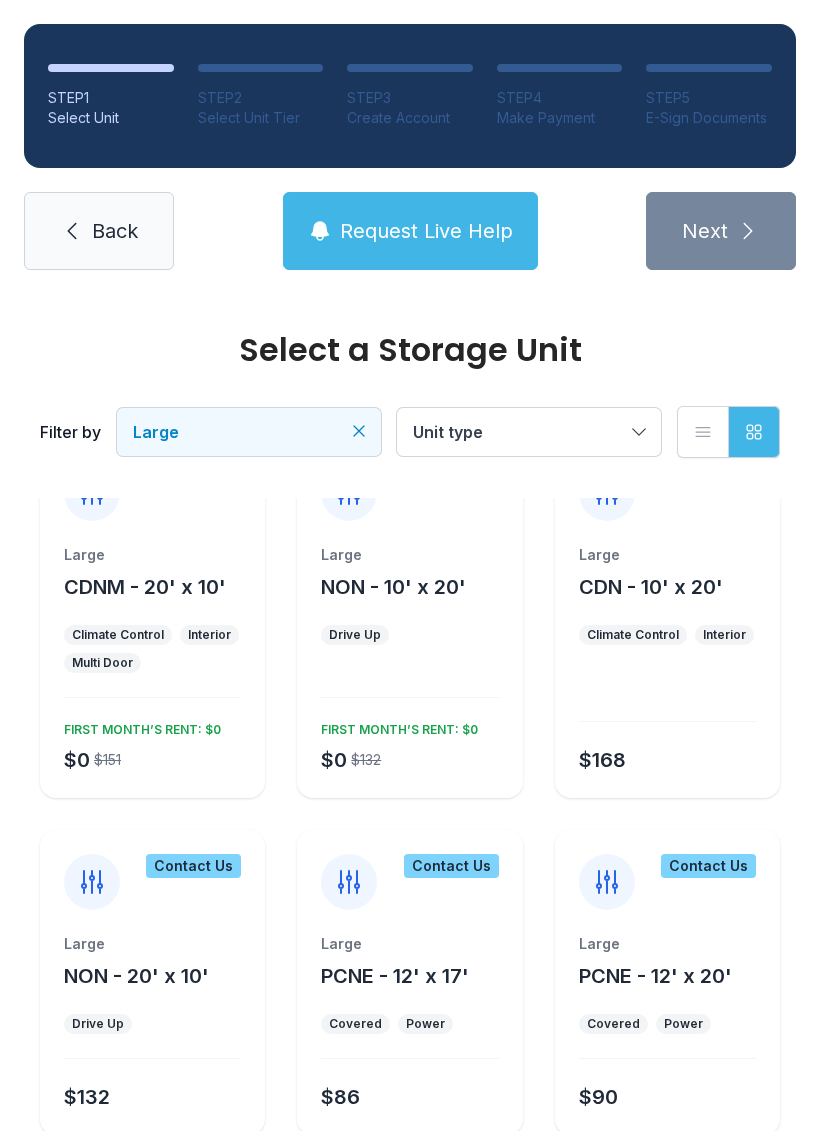 click on "Large CDNM - 20' x 10' Climate Control Interior Multi Door $0 $151 FIRST MONTH’S RENT: $0" at bounding box center (152, 671) 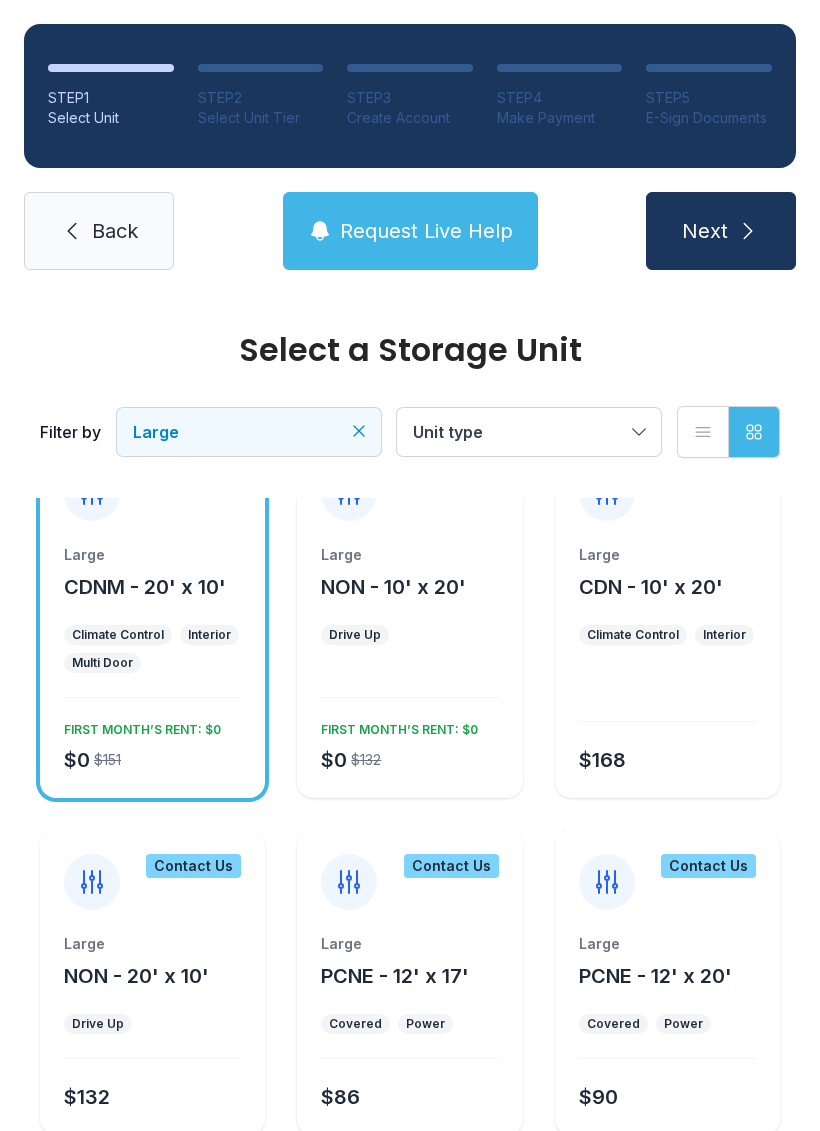 click 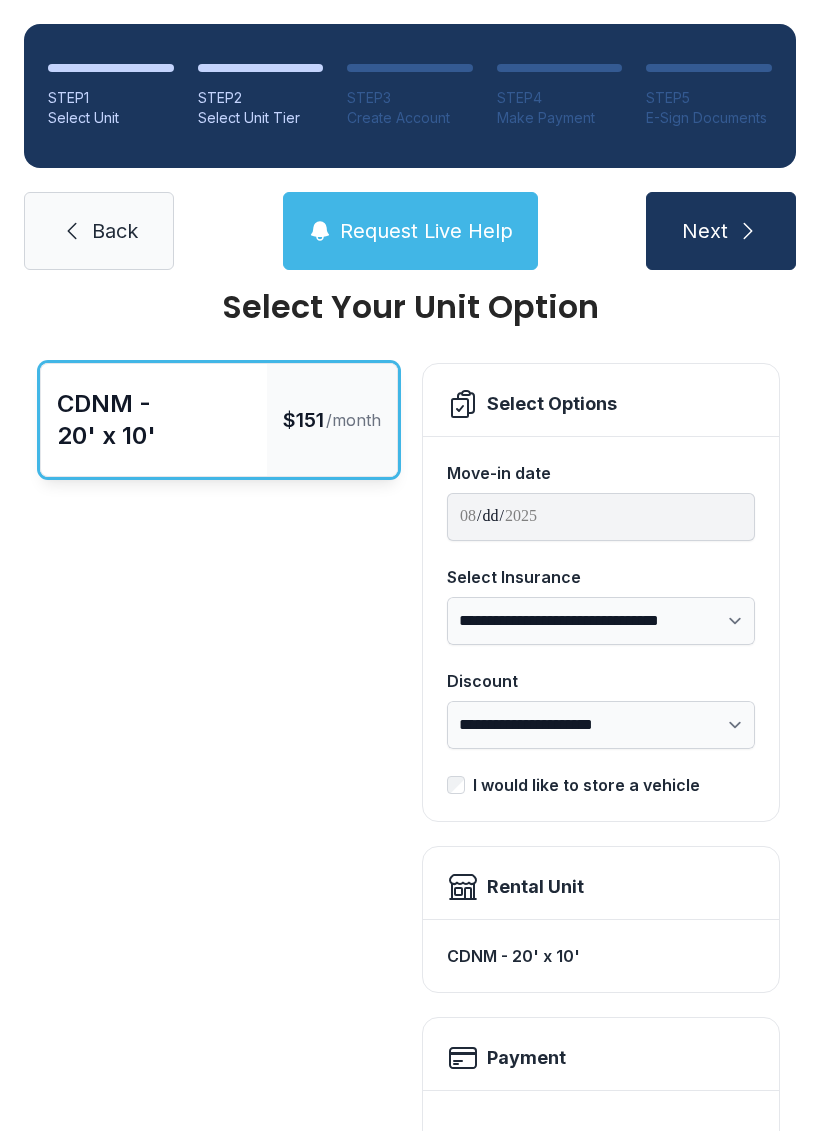 scroll, scrollTop: 56, scrollLeft: 0, axis: vertical 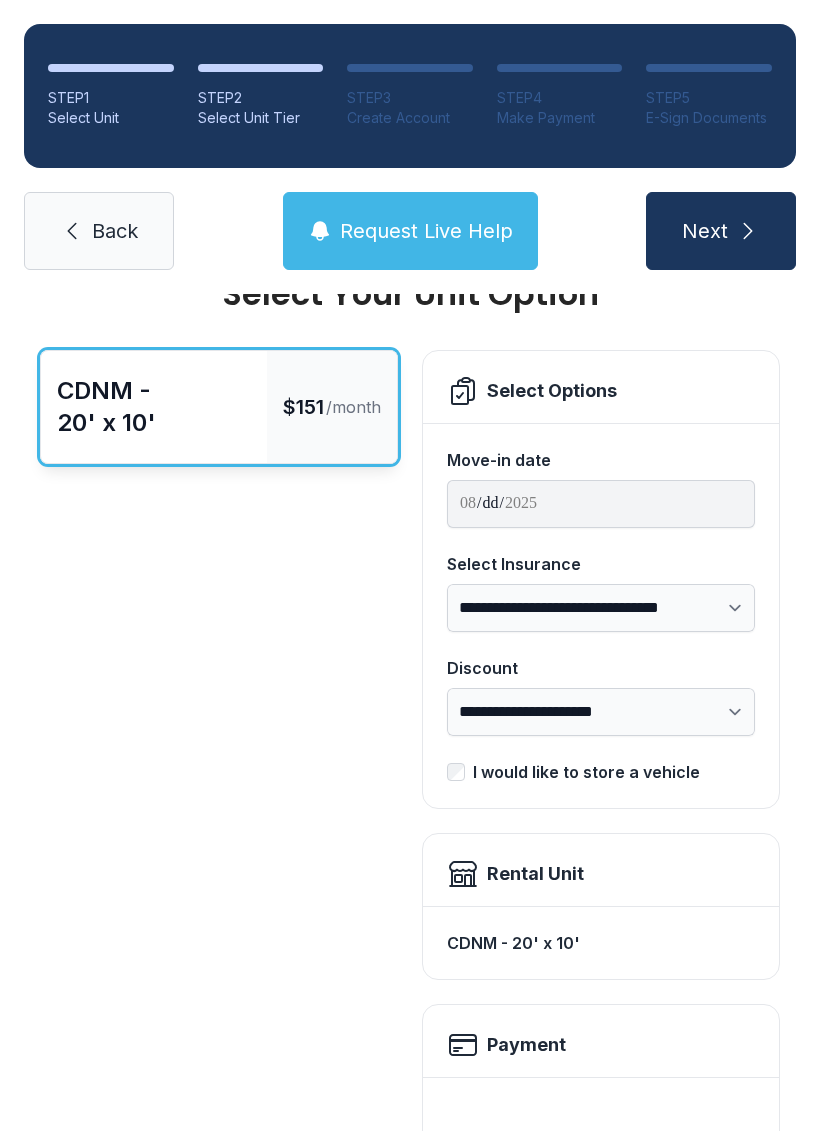 click on "Request Live Help" at bounding box center (410, 231) 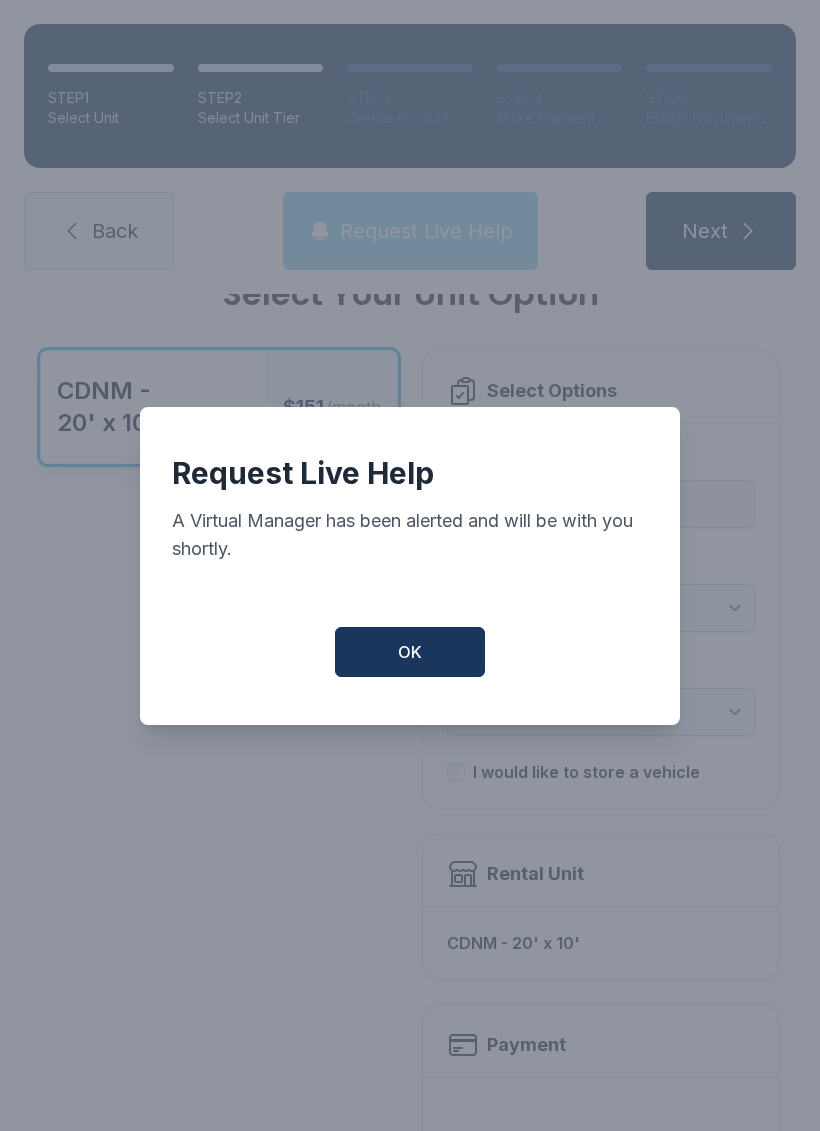 click on "OK" at bounding box center (410, 652) 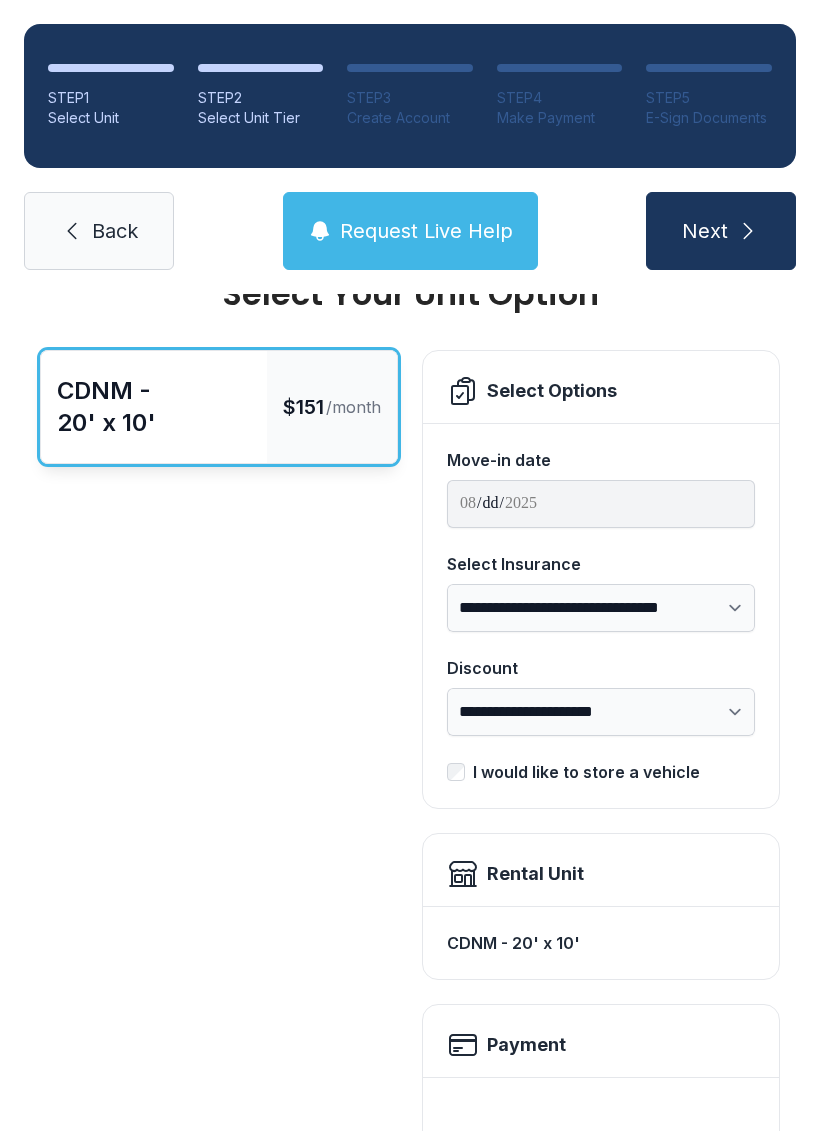 click on "Request Live Help" at bounding box center [426, 231] 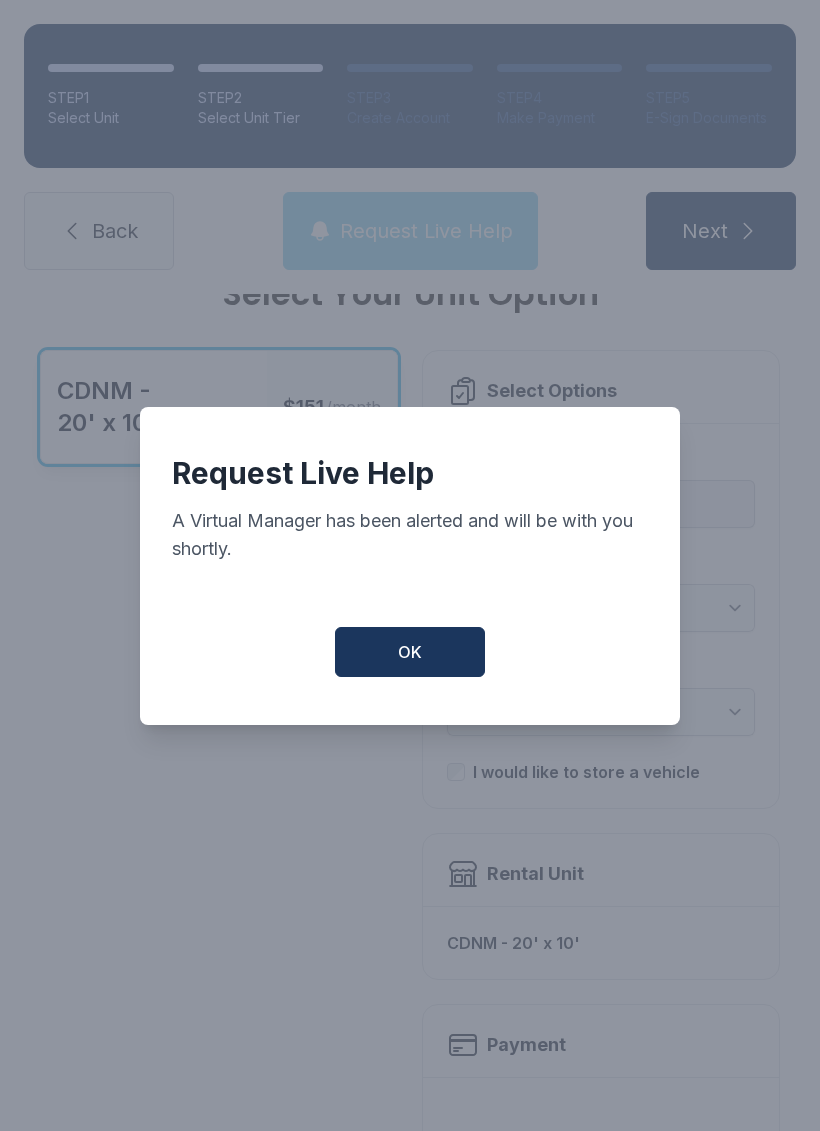 click on "OK" at bounding box center [410, 652] 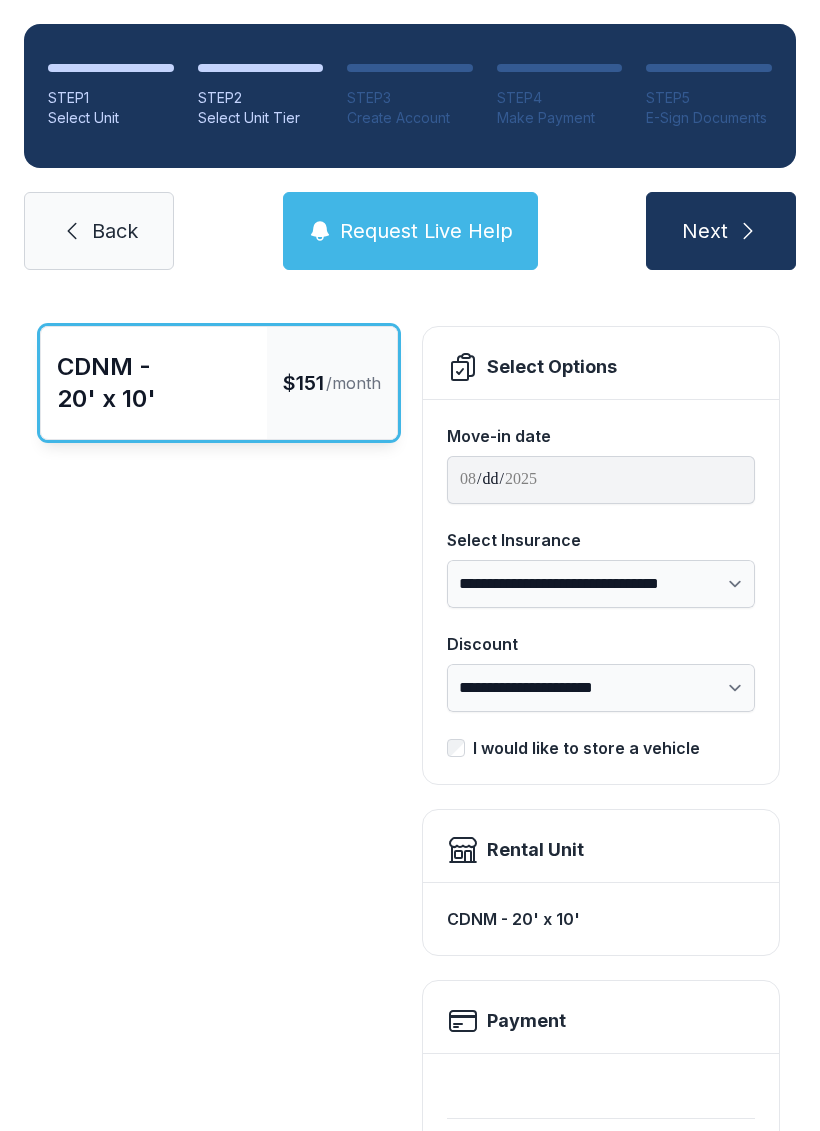 scroll, scrollTop: 81, scrollLeft: 0, axis: vertical 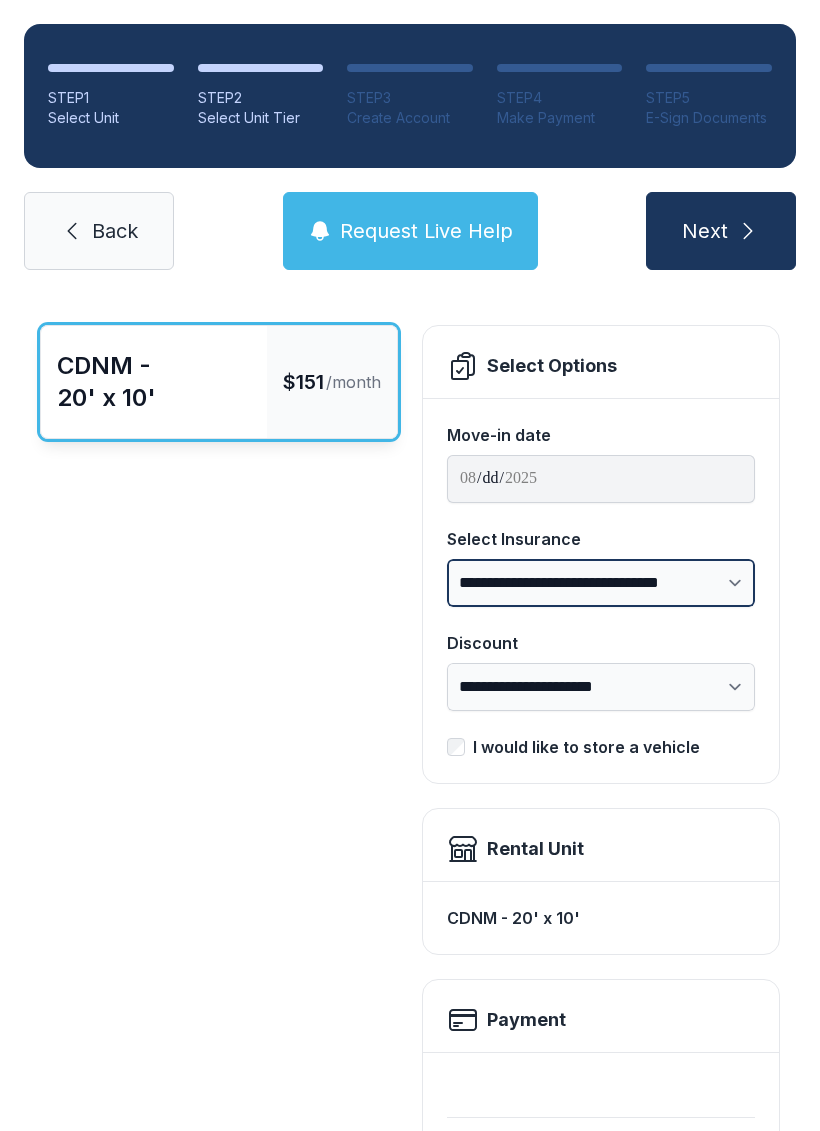 click on "**********" at bounding box center [601, 583] 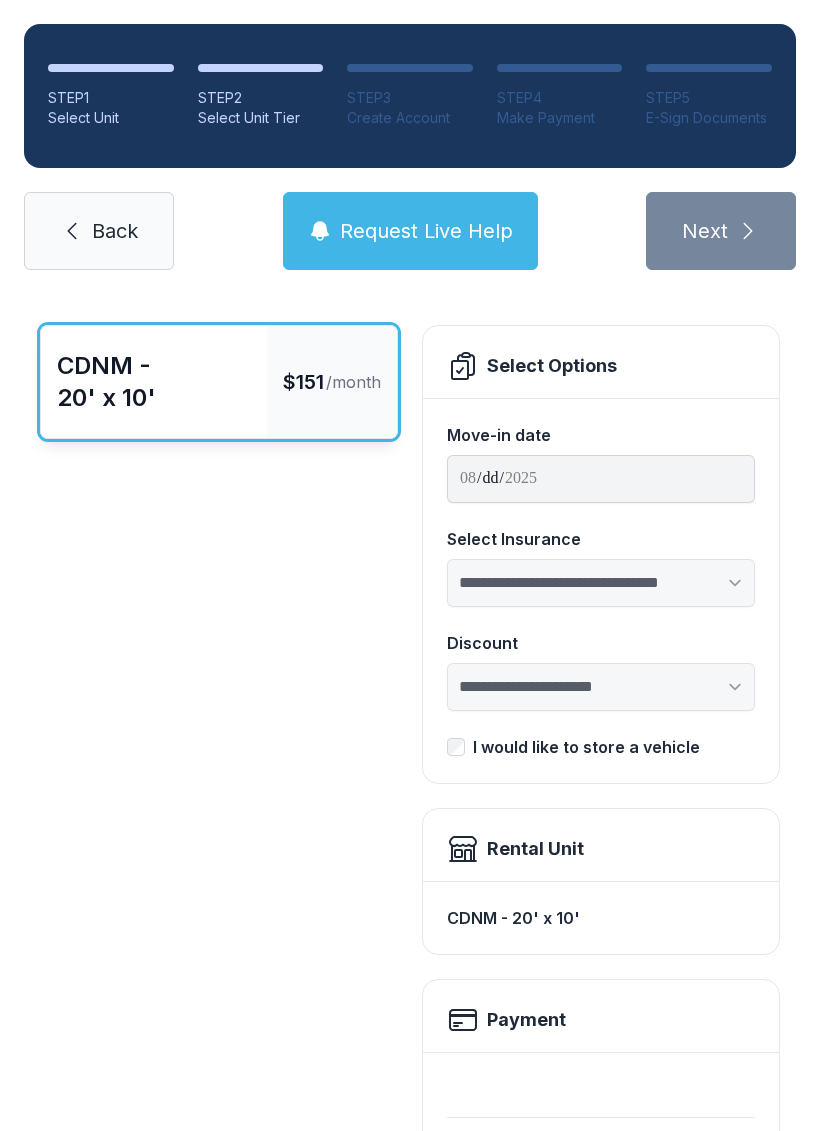 click on "**********" at bounding box center (601, 583) 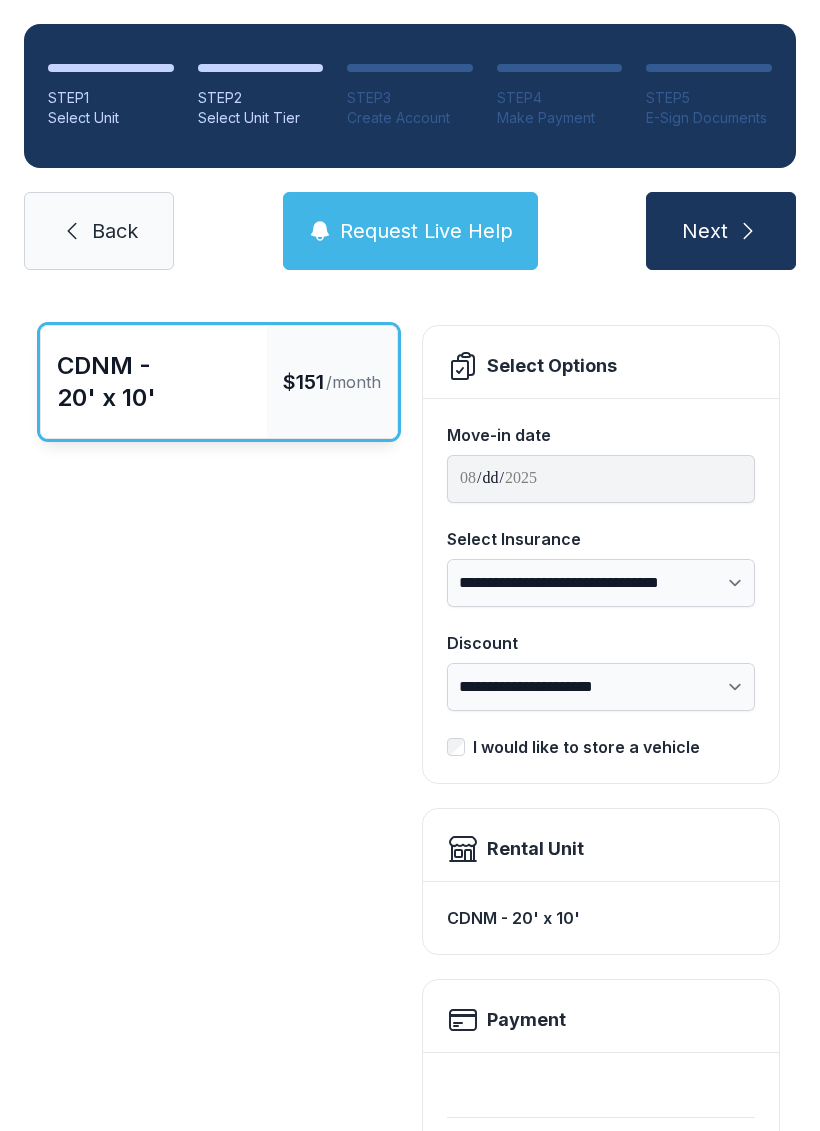 click on "CDNM - 20' x 10' $151 /month" at bounding box center [219, 876] 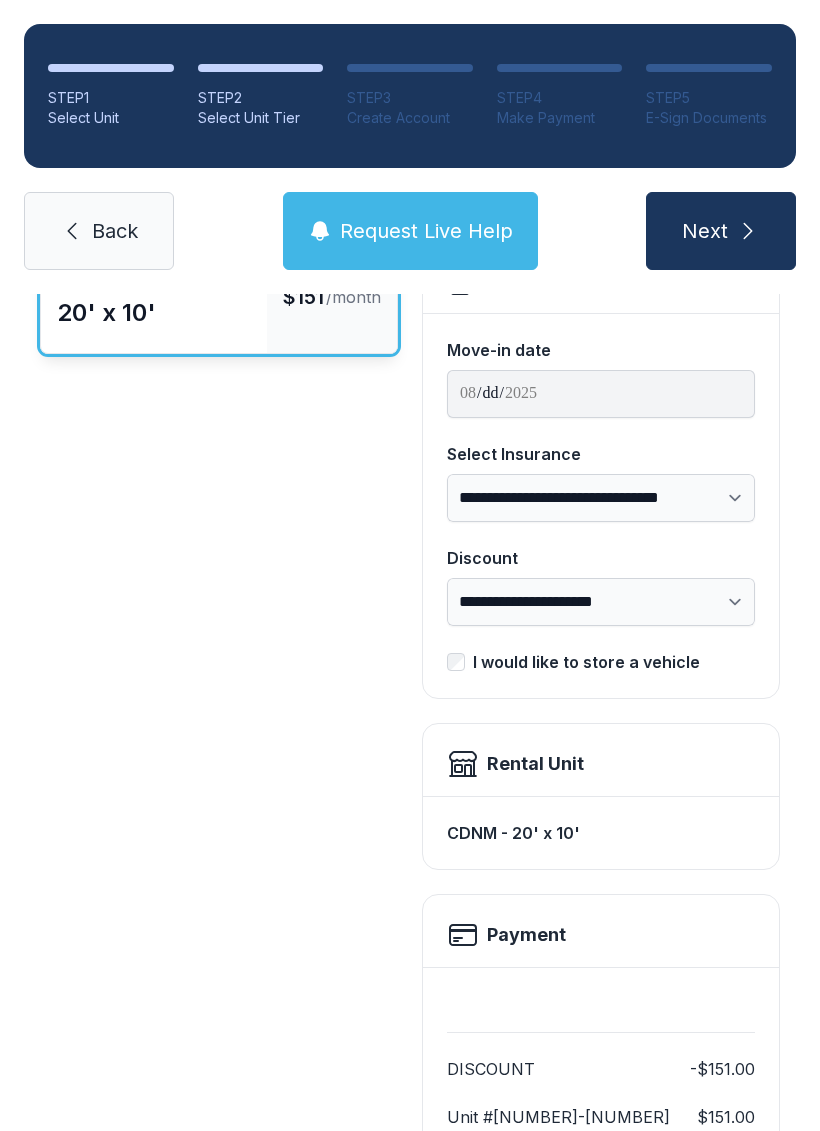 scroll, scrollTop: 171, scrollLeft: 0, axis: vertical 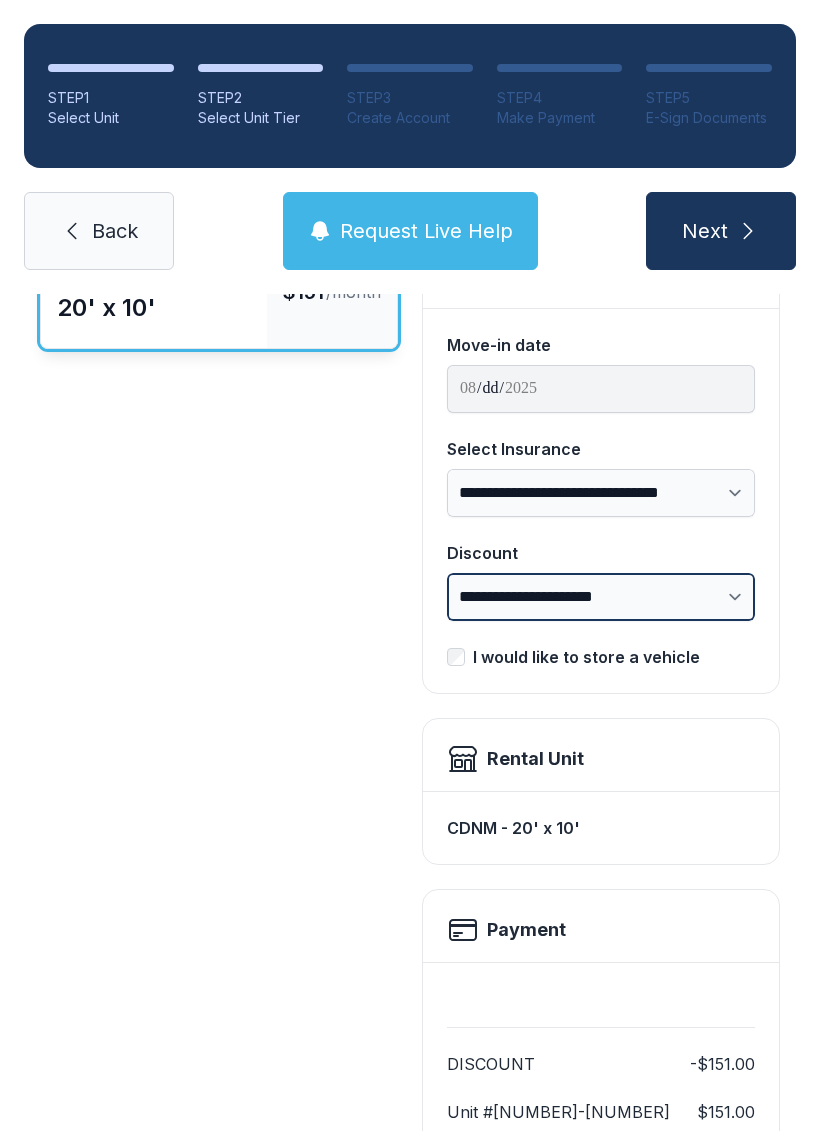 click on "**********" at bounding box center [601, 597] 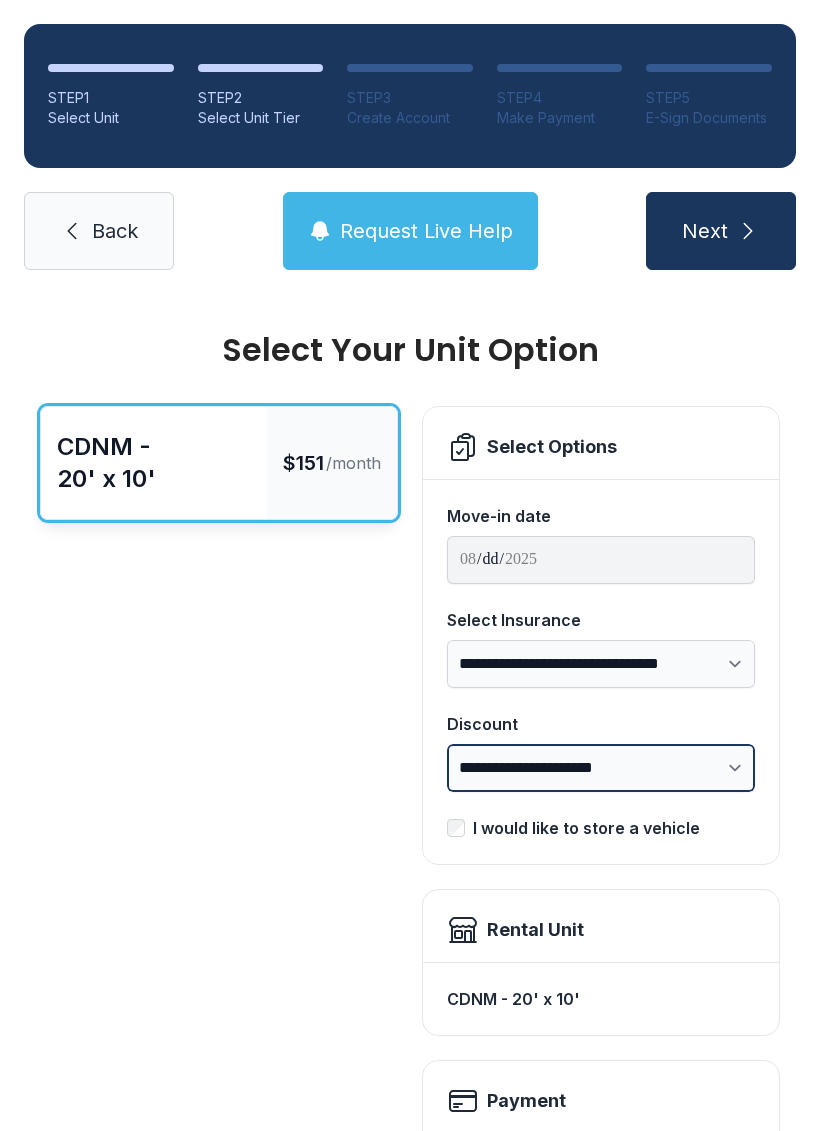 scroll, scrollTop: 0, scrollLeft: 0, axis: both 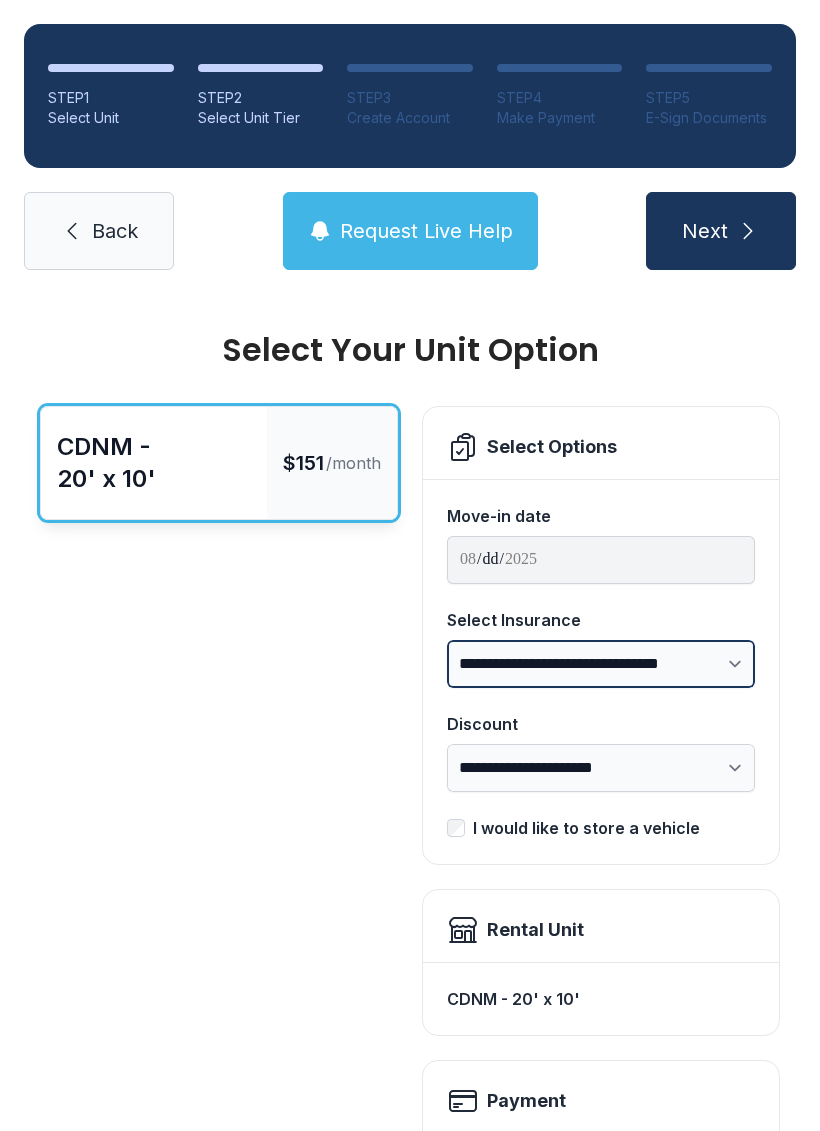 click on "**********" at bounding box center (601, 664) 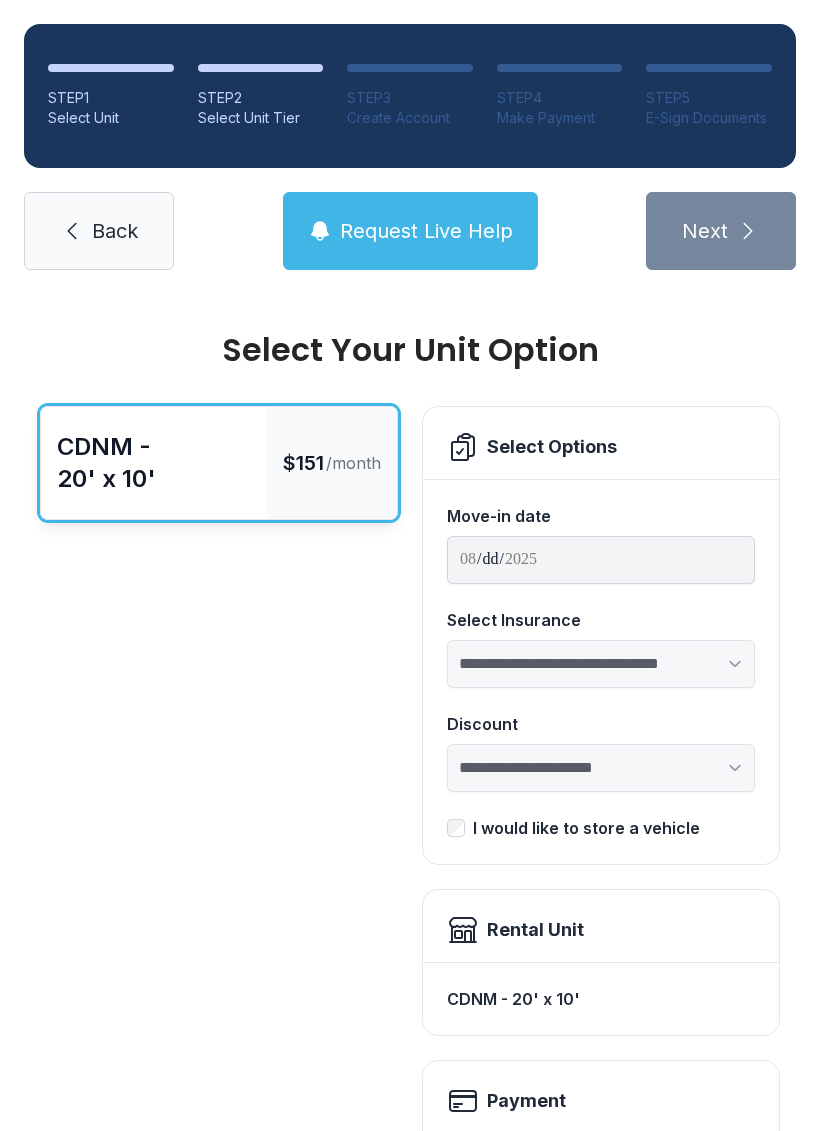 select on "**********" 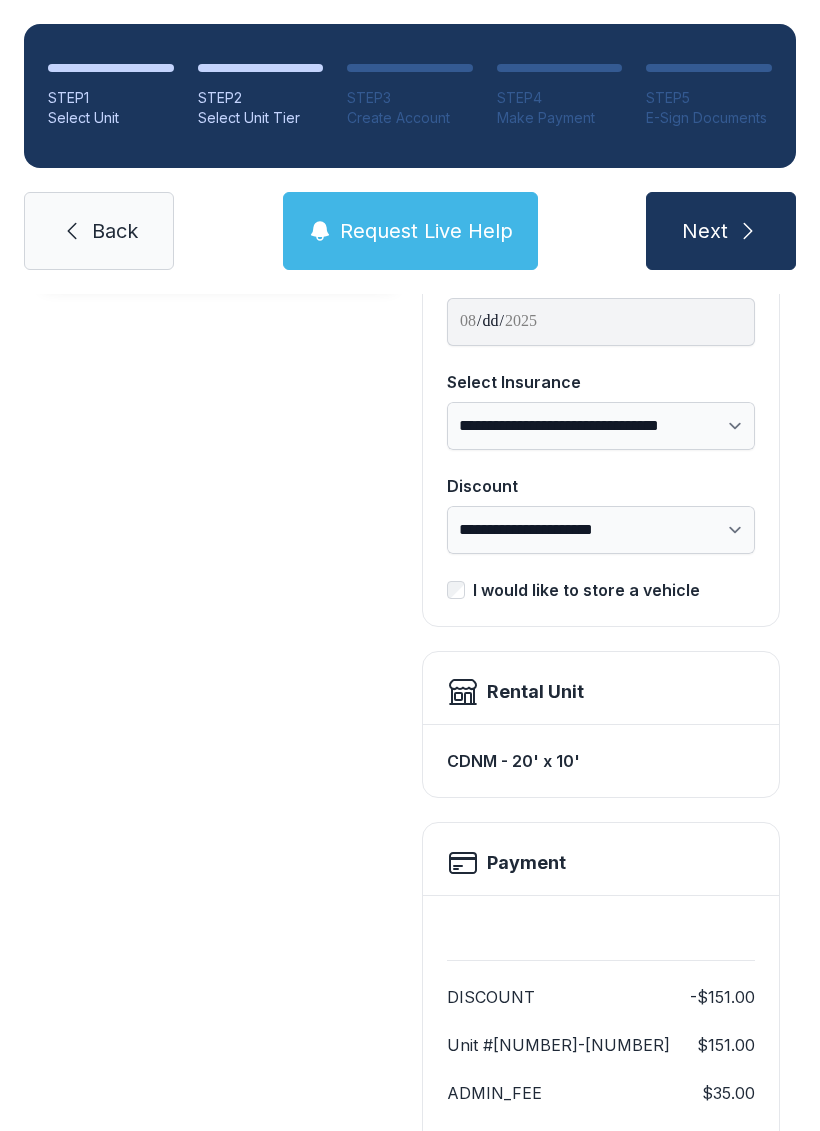 scroll, scrollTop: 239, scrollLeft: 0, axis: vertical 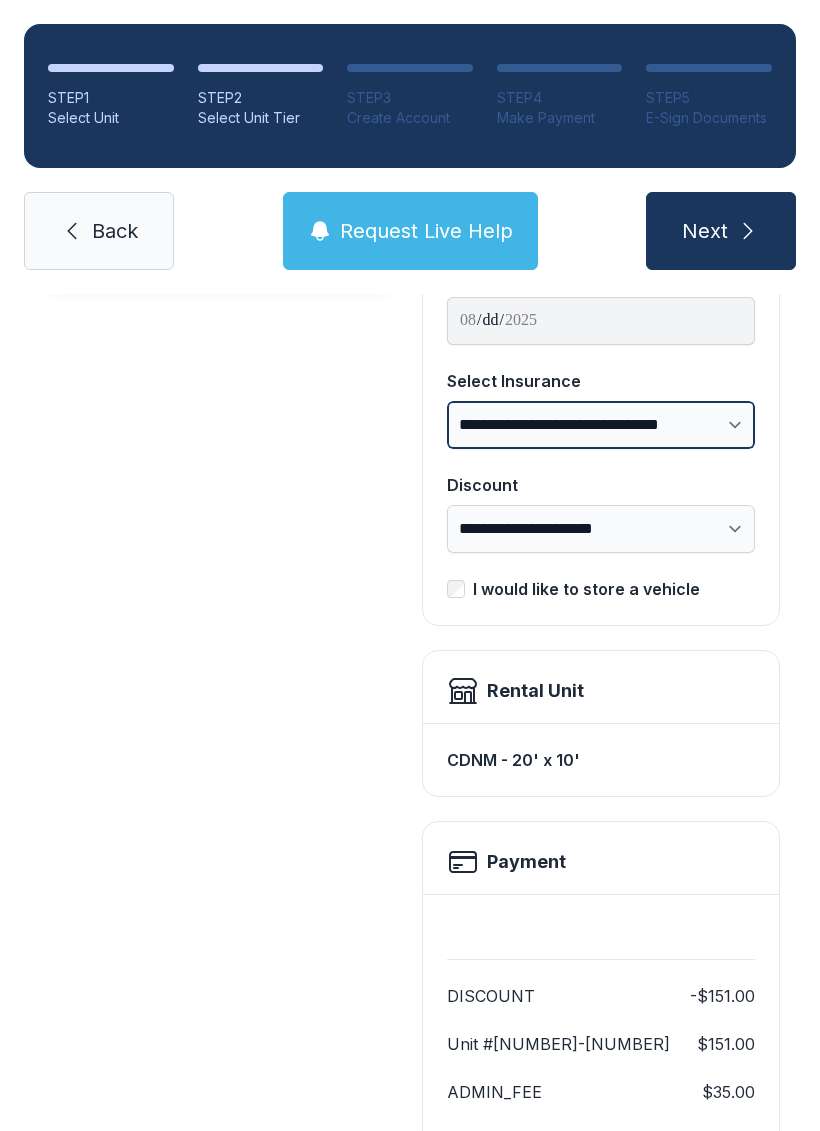 click on "**********" at bounding box center (601, 425) 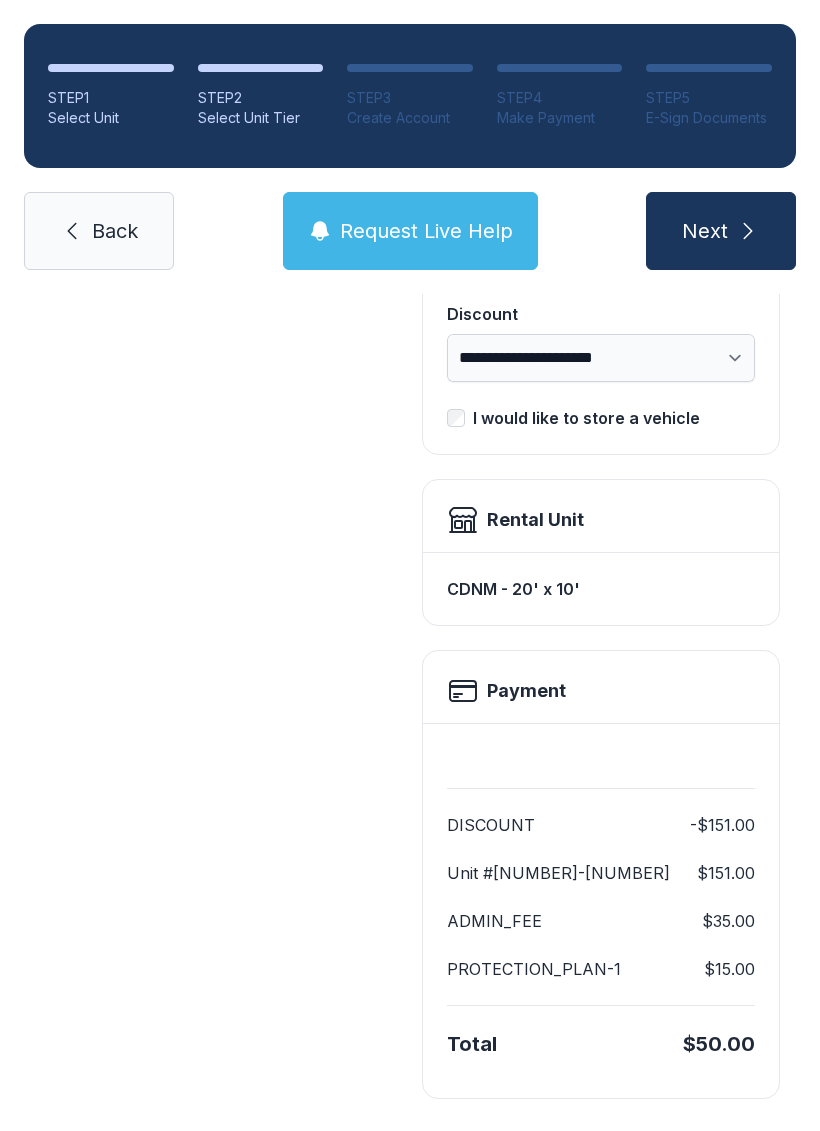 scroll, scrollTop: 409, scrollLeft: 0, axis: vertical 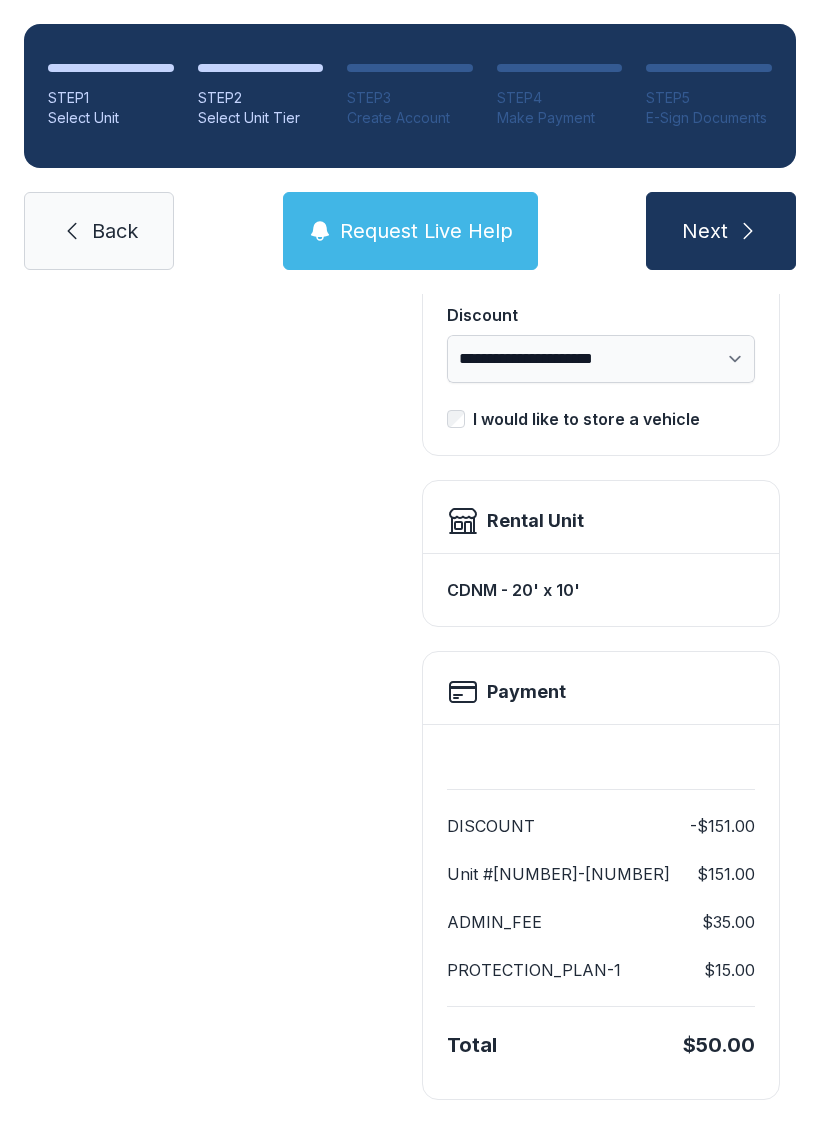 click on "CDNM - 20' x 10'" at bounding box center [601, 590] 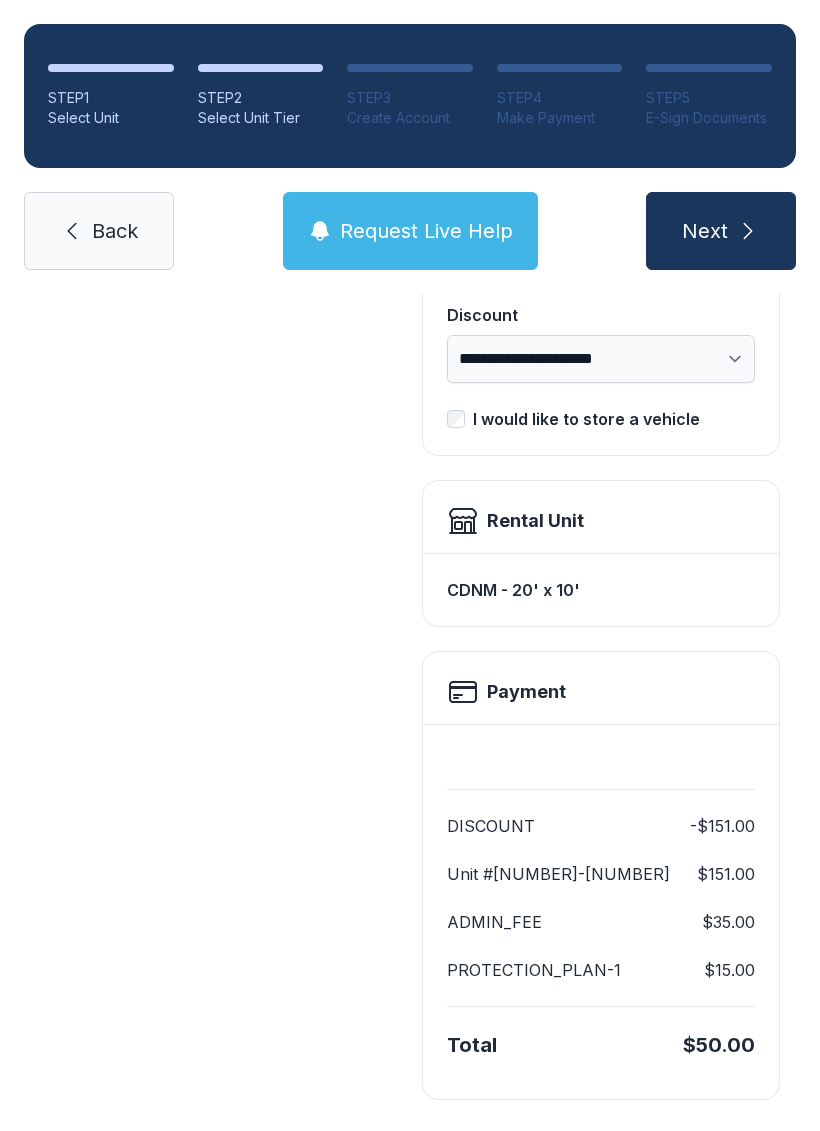 scroll, scrollTop: 404, scrollLeft: 0, axis: vertical 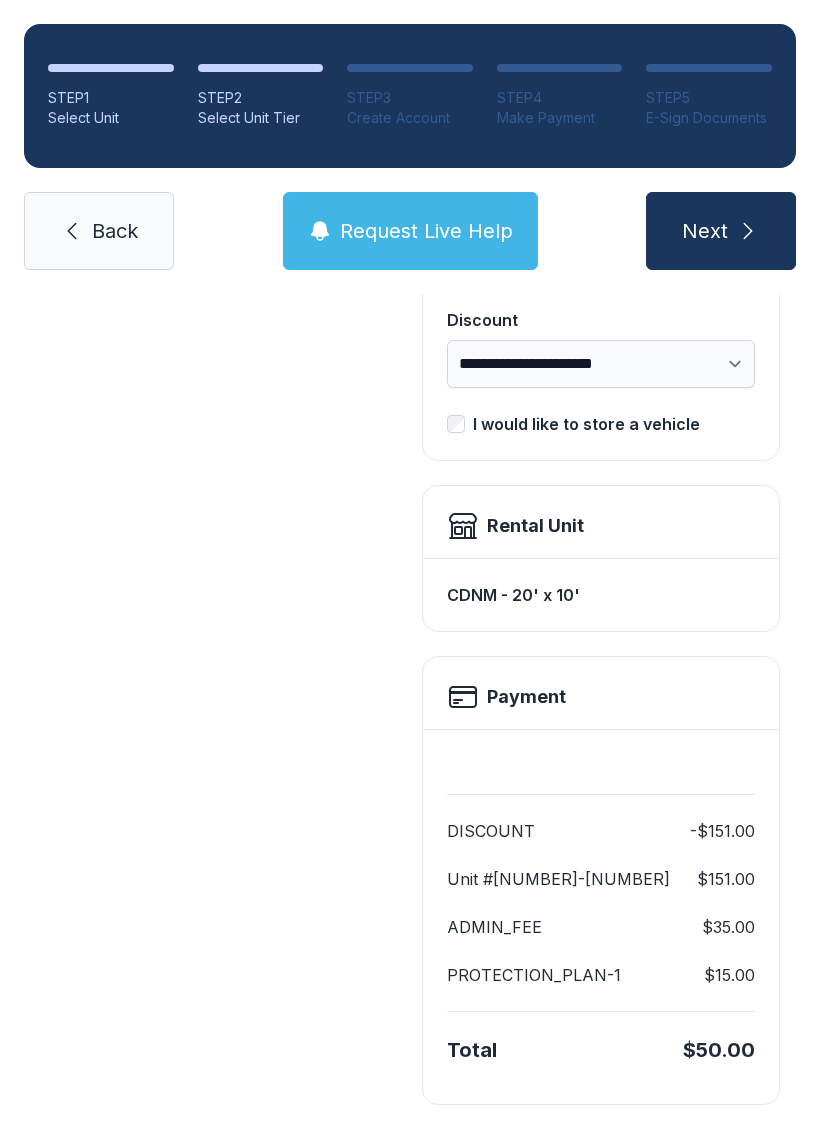 click on "CDNM - 20' x 10' $151 /month" at bounding box center [219, 553] 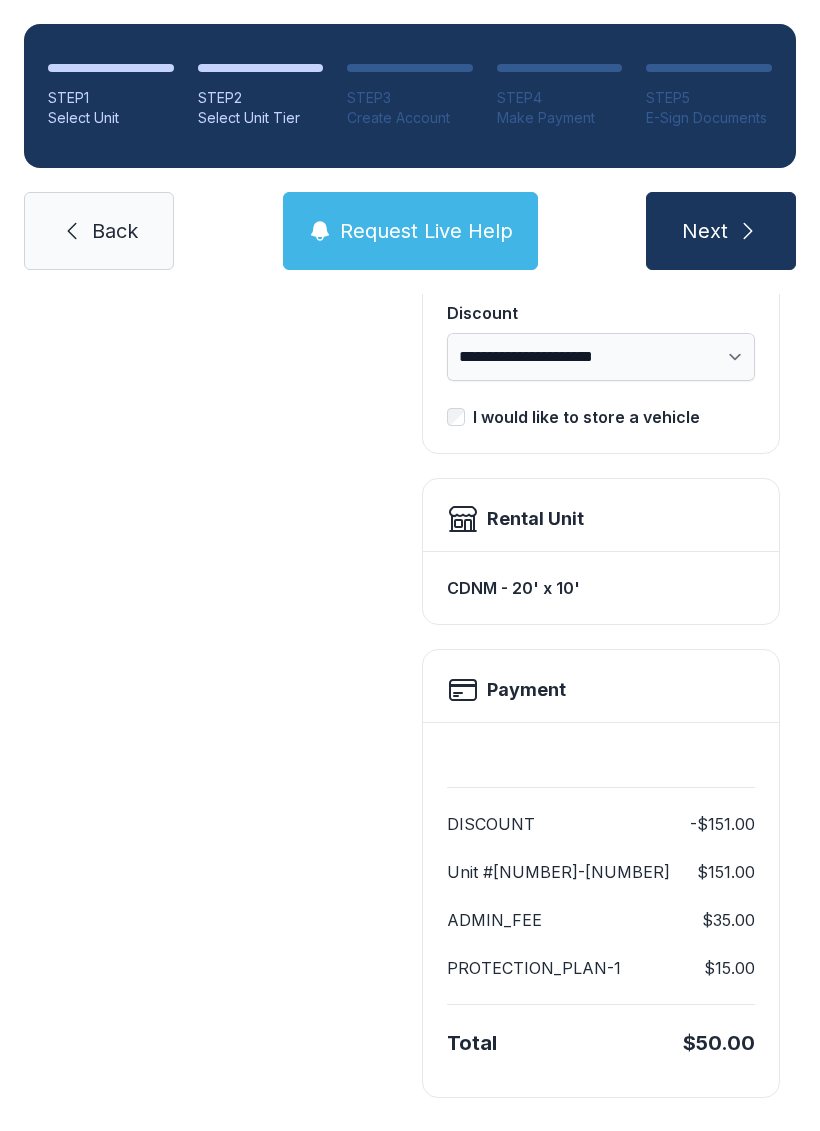 scroll, scrollTop: 409, scrollLeft: 0, axis: vertical 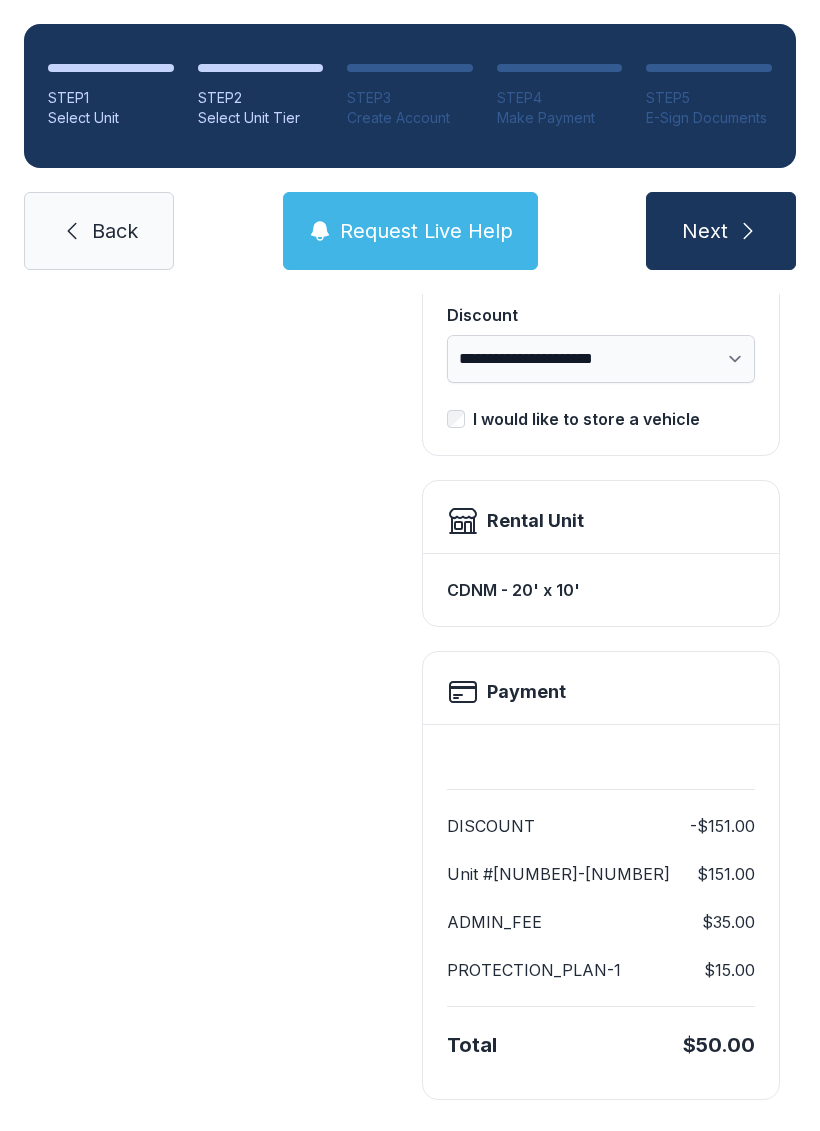 click on "Back" at bounding box center (99, 231) 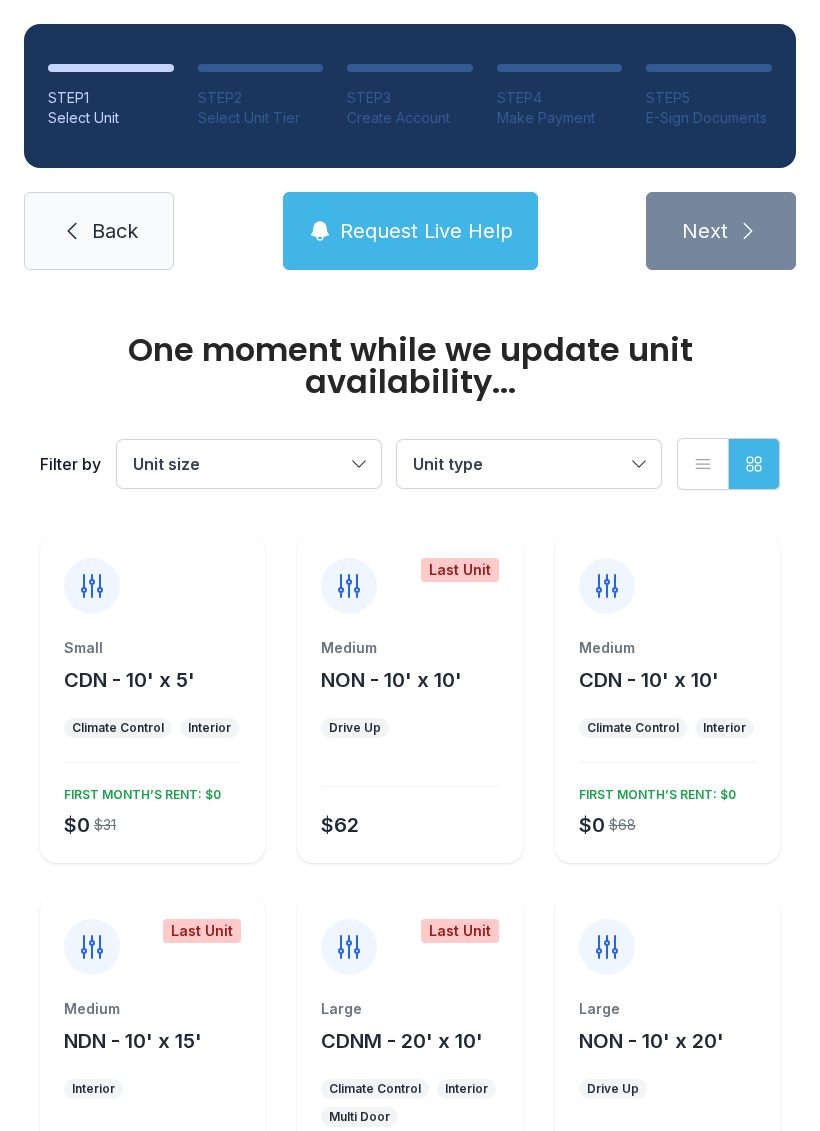 click on "Unit size" at bounding box center (239, 464) 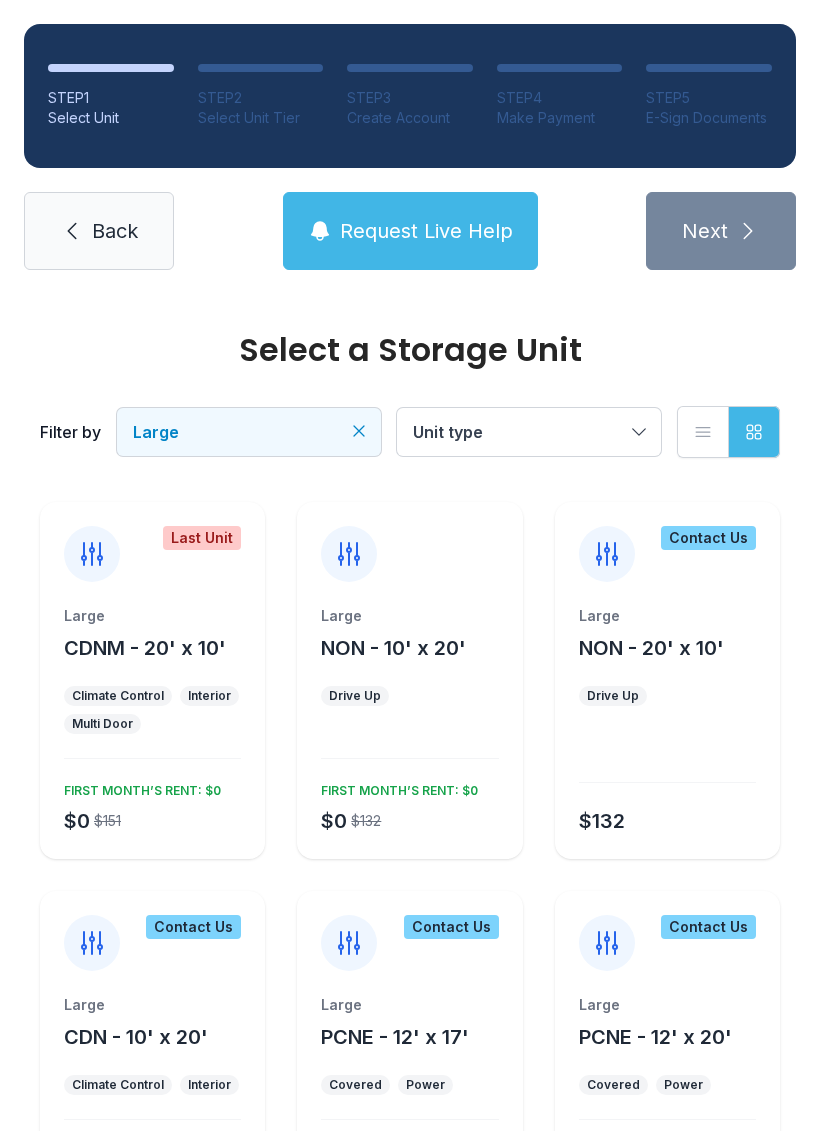 scroll, scrollTop: 0, scrollLeft: 0, axis: both 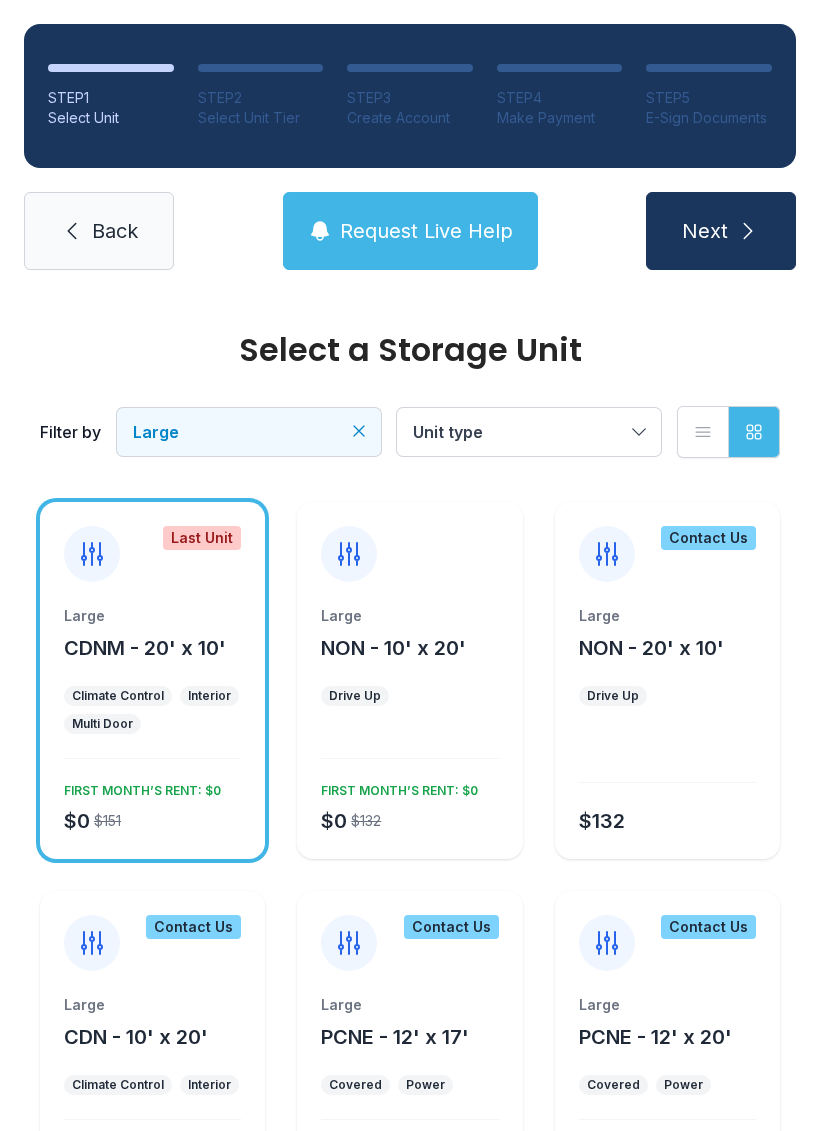 click 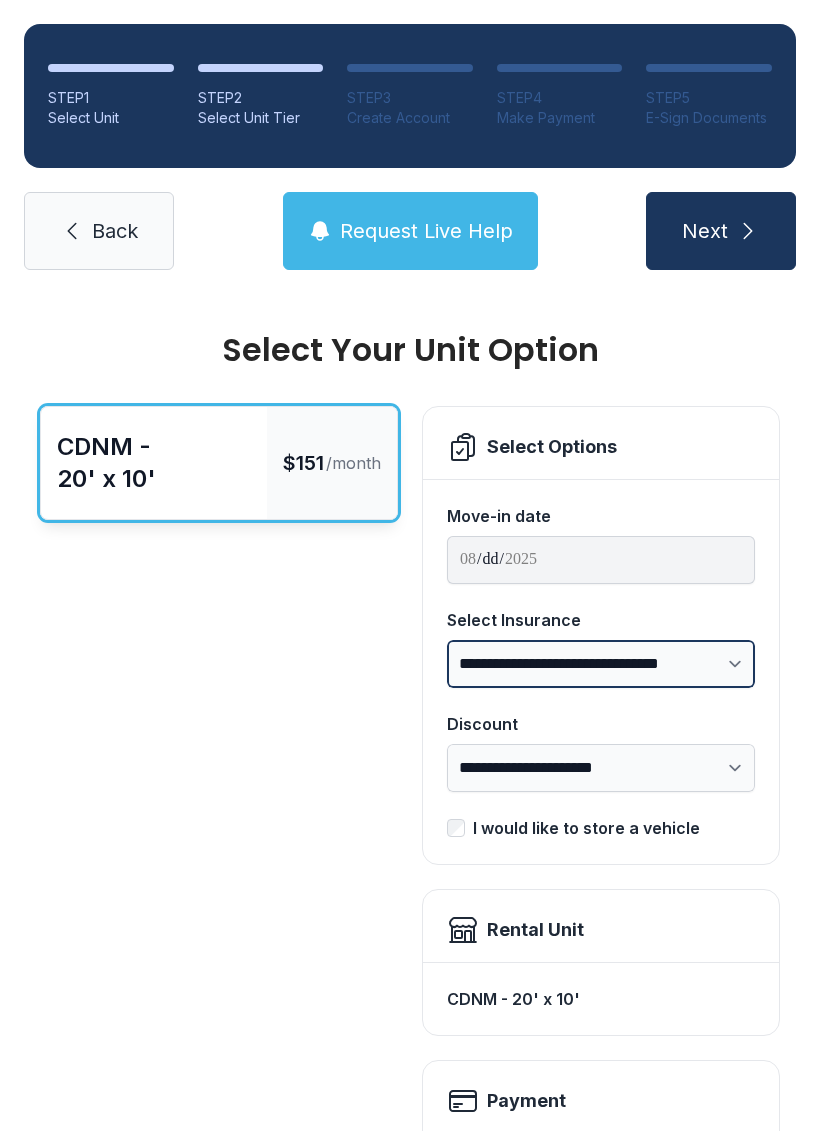 click on "**********" at bounding box center (601, 664) 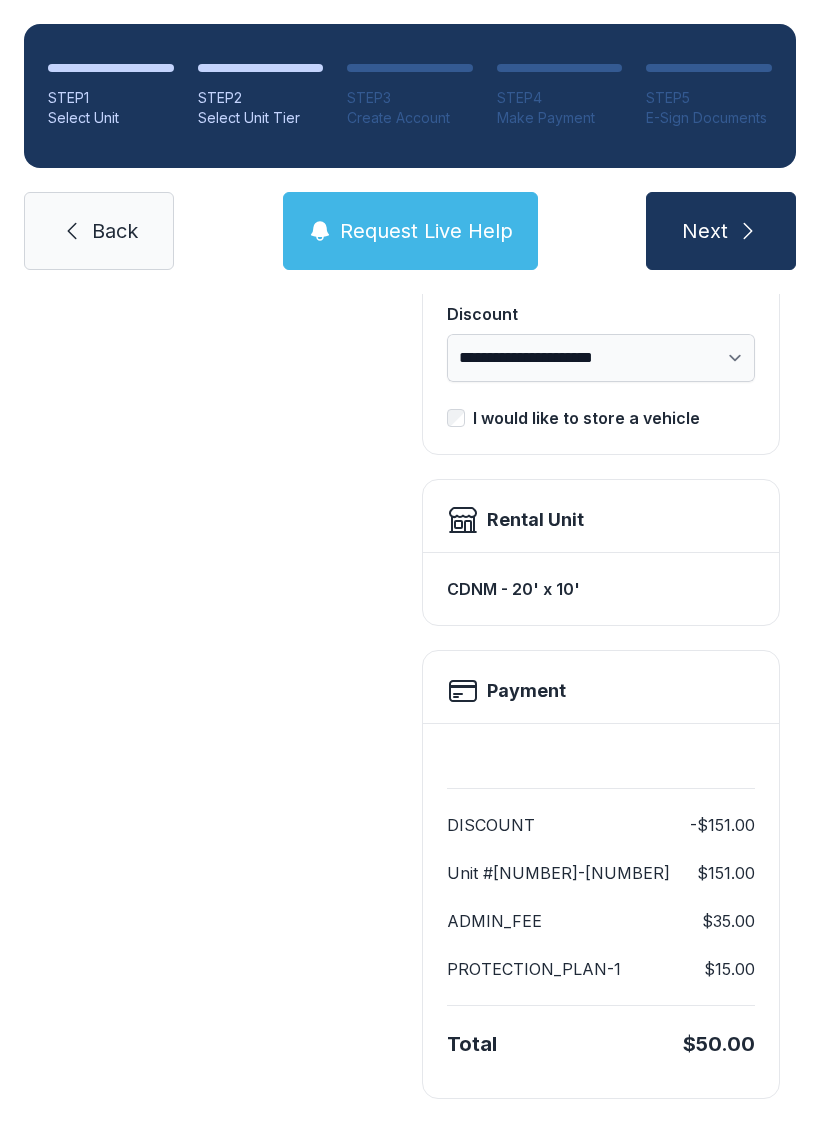 scroll, scrollTop: 409, scrollLeft: 0, axis: vertical 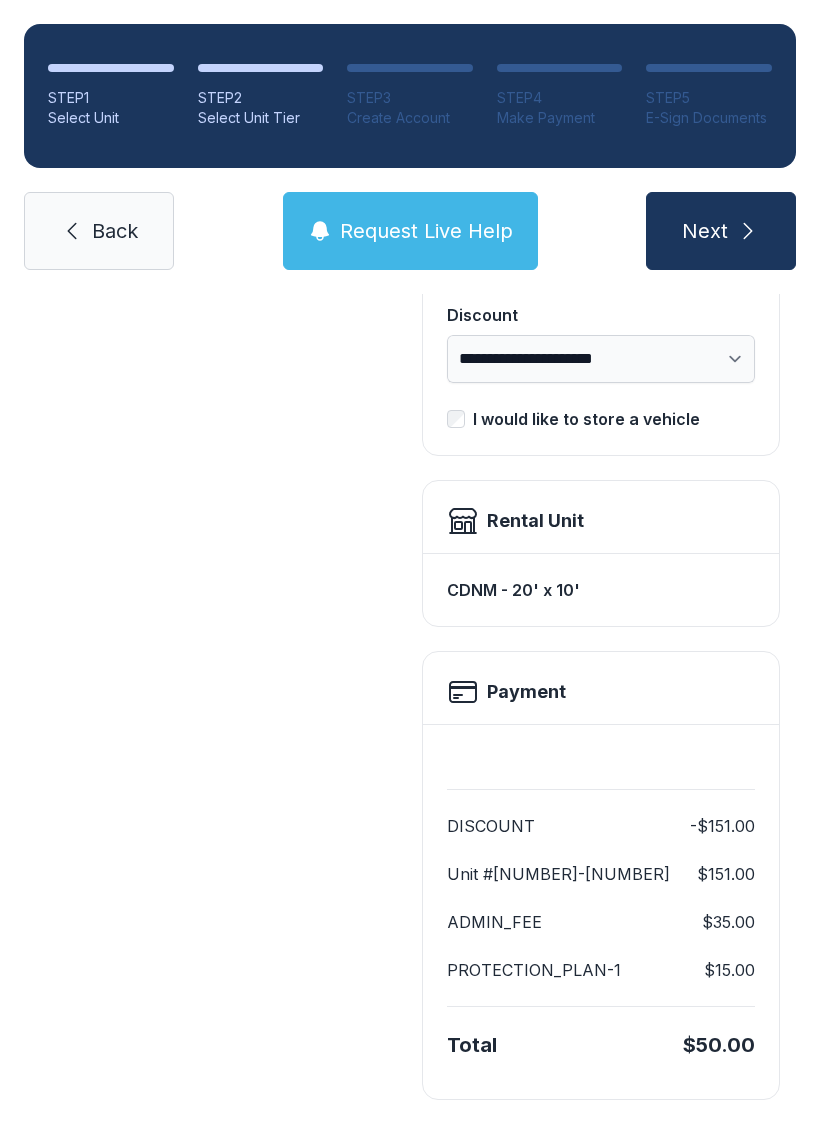 click on "Next" at bounding box center (721, 231) 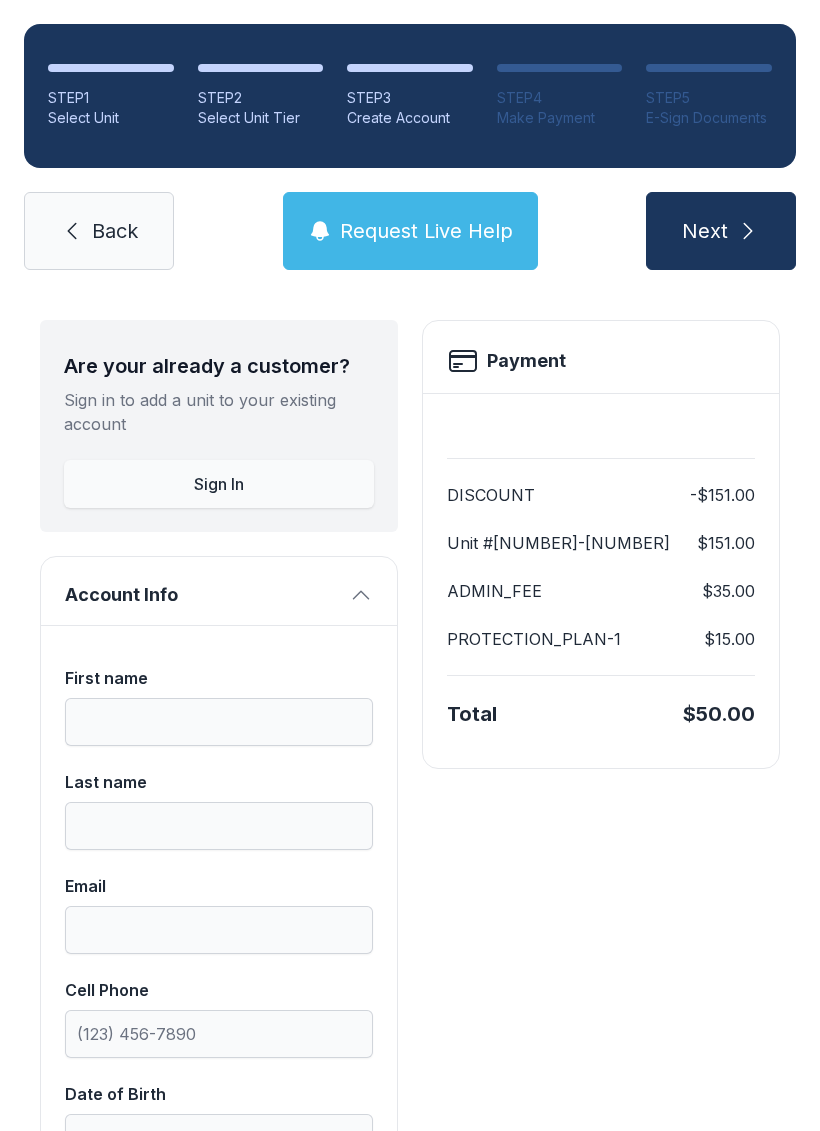 scroll, scrollTop: 87, scrollLeft: 0, axis: vertical 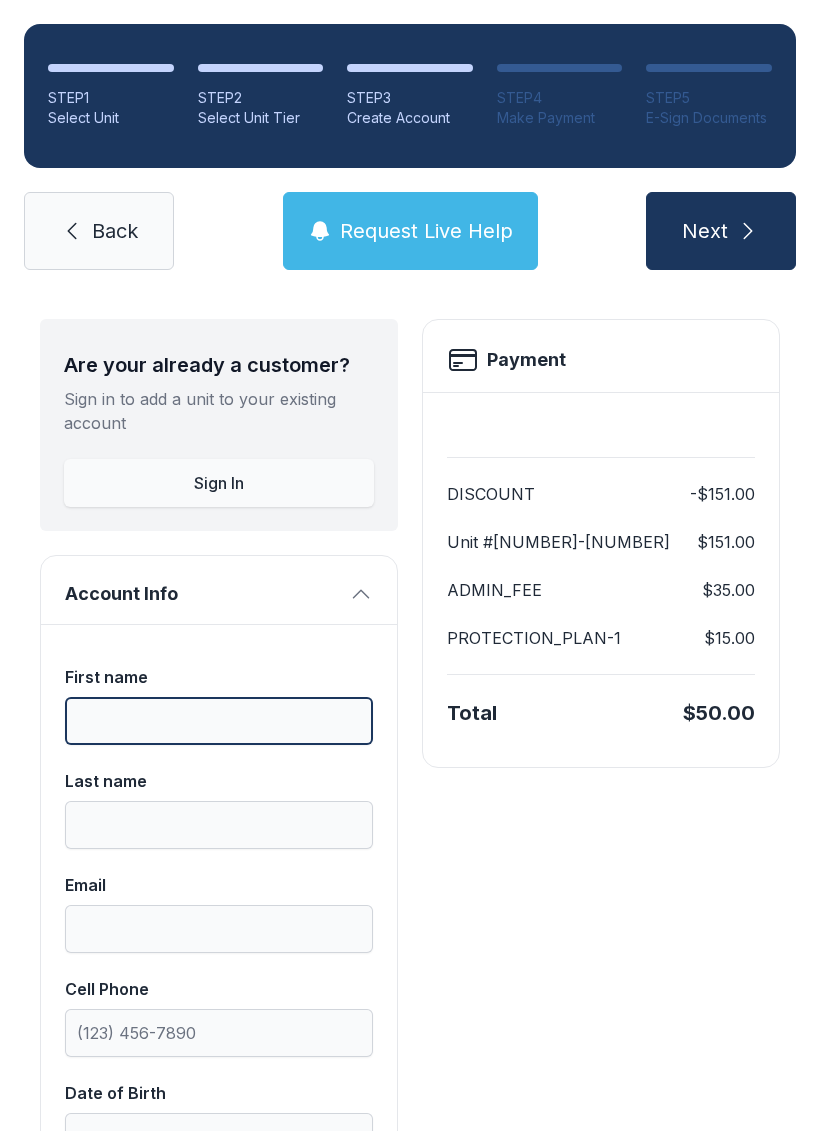 click on "First name" at bounding box center (219, 721) 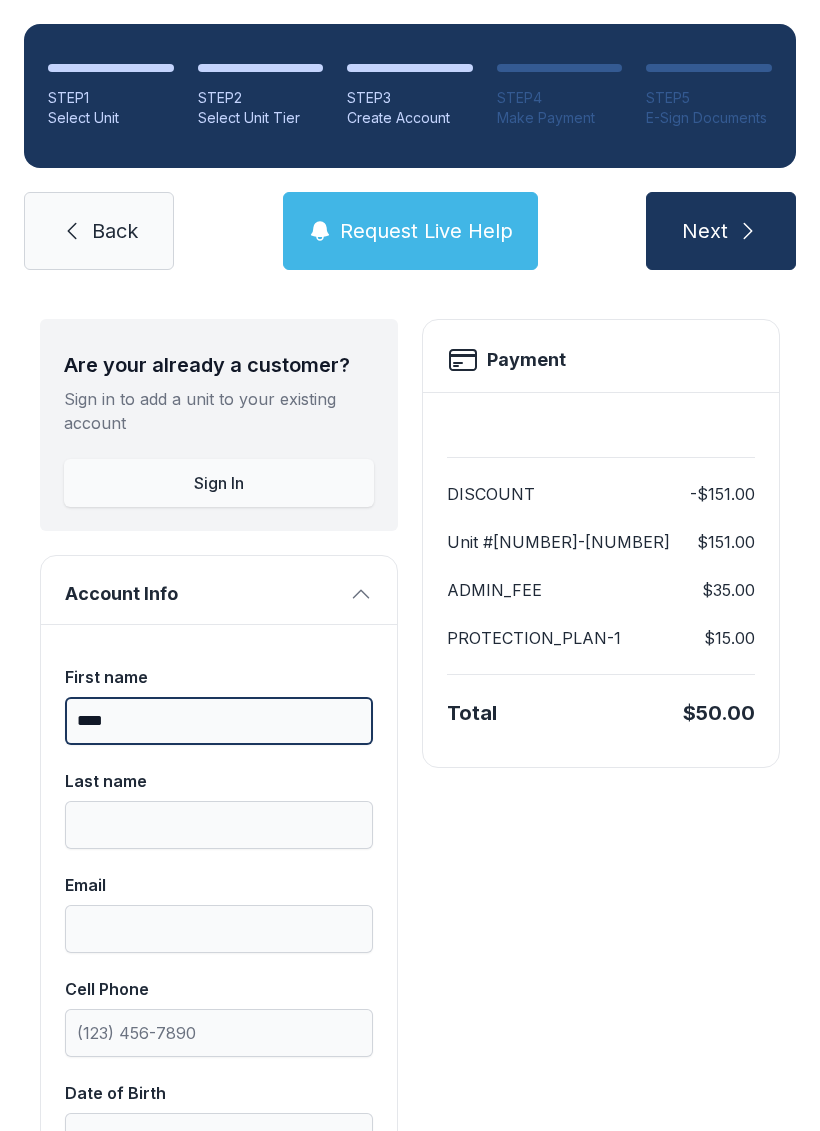 type on "****" 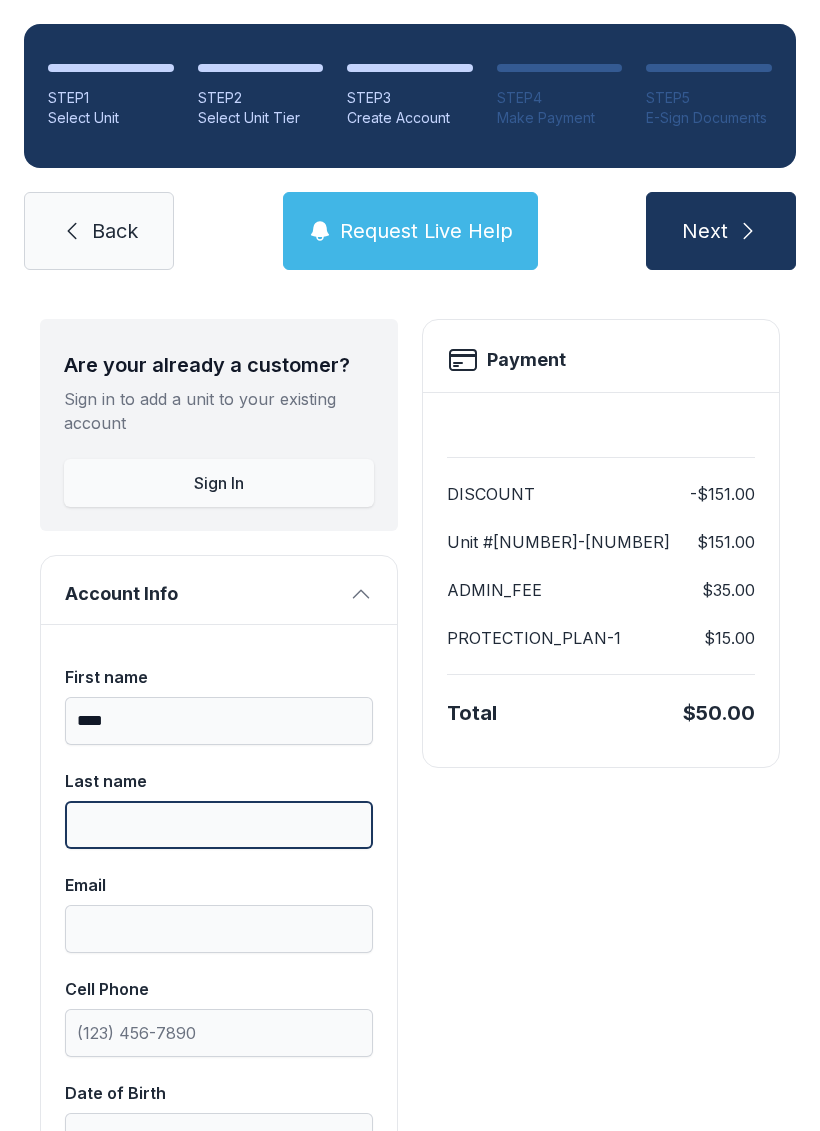 scroll, scrollTop: 49, scrollLeft: 0, axis: vertical 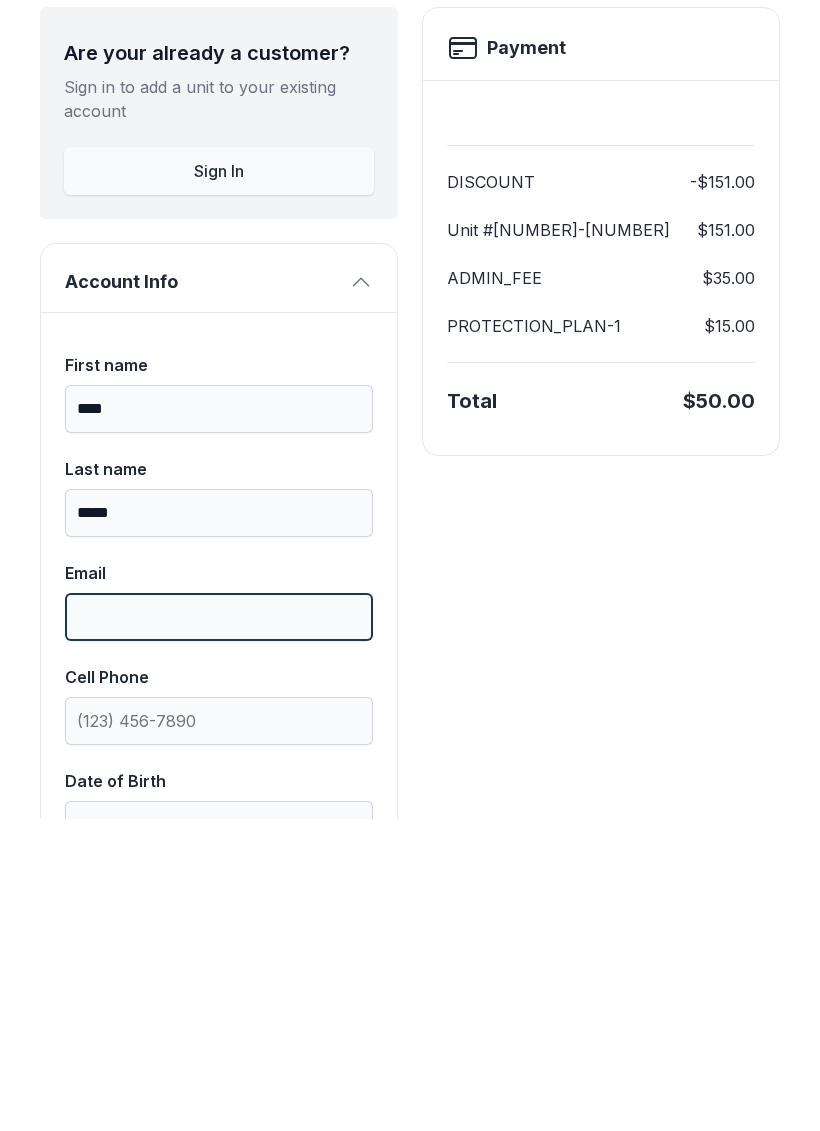 click on "Email" at bounding box center (219, 929) 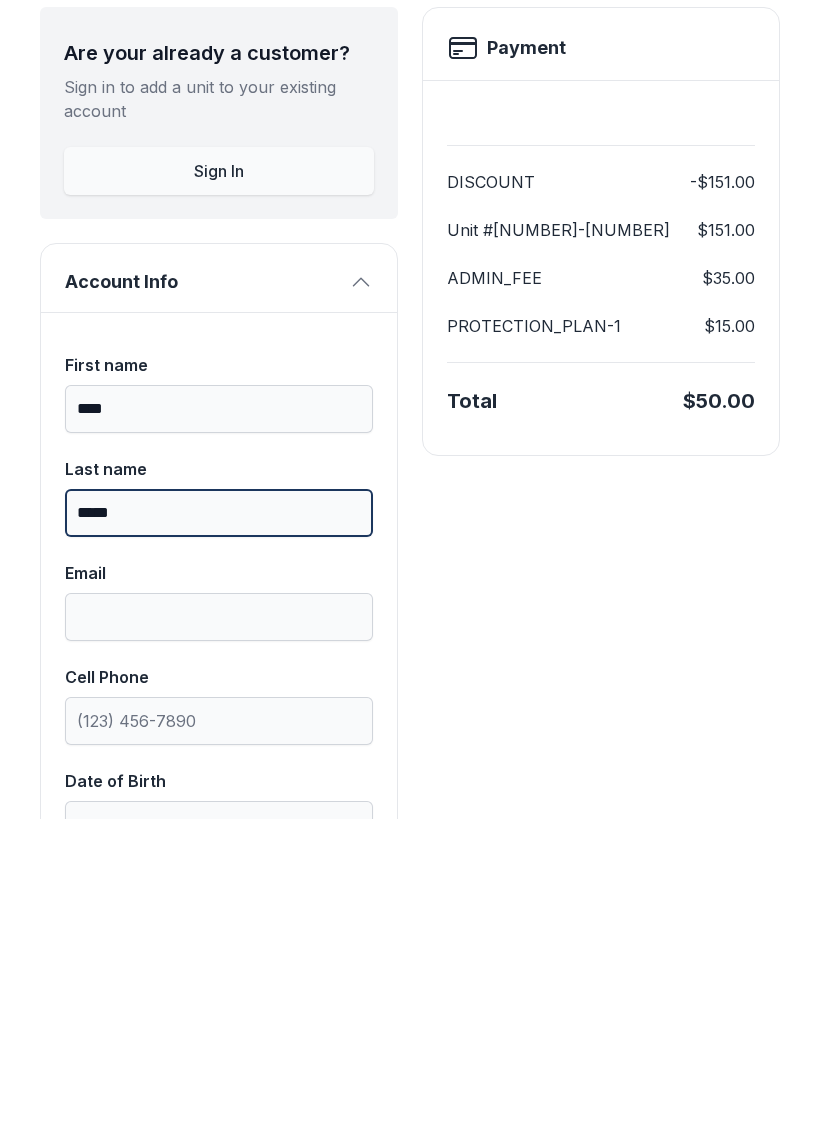 click on "*****" at bounding box center (219, 825) 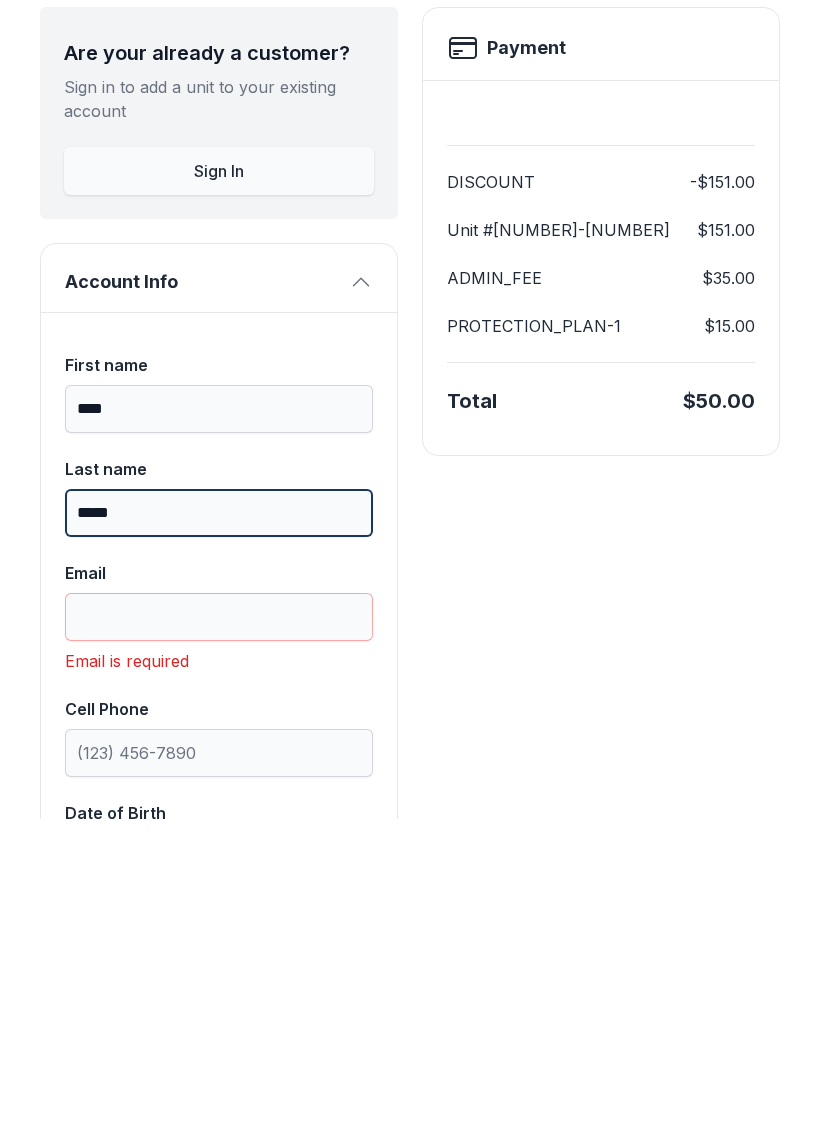 type on "*****" 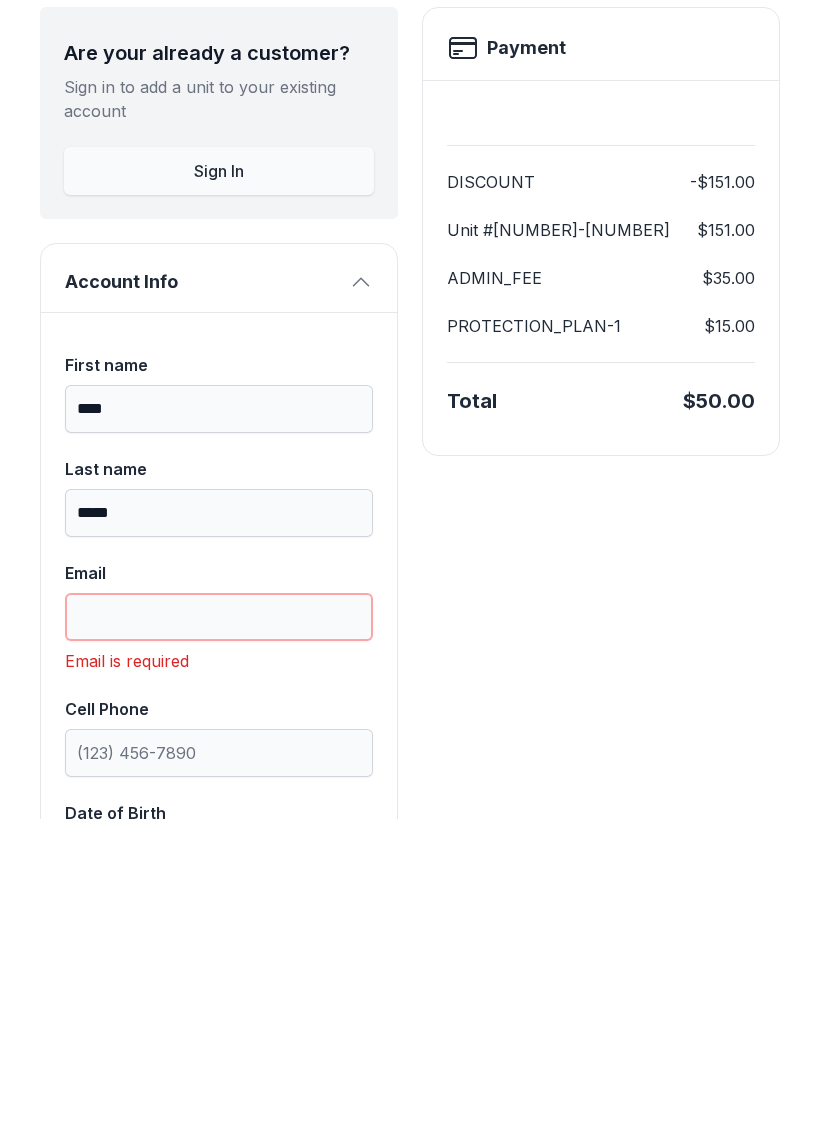 click on "Email" at bounding box center [219, 929] 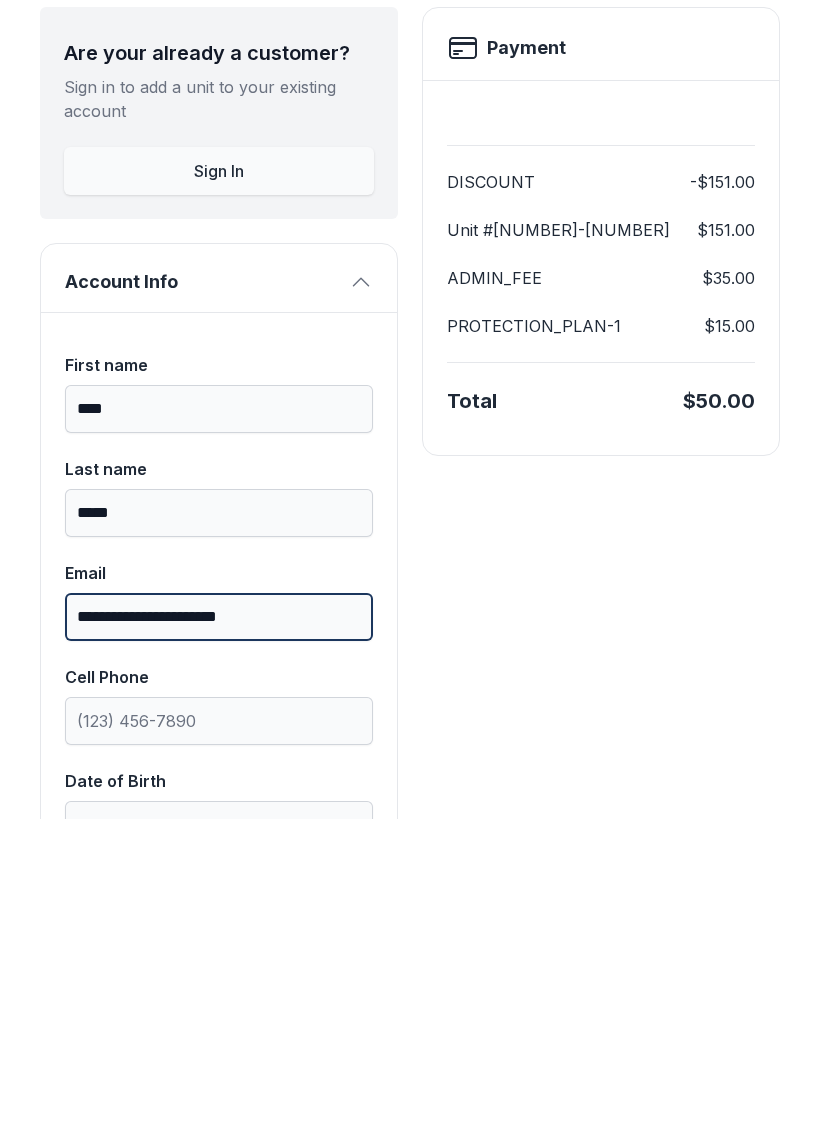 type on "**********" 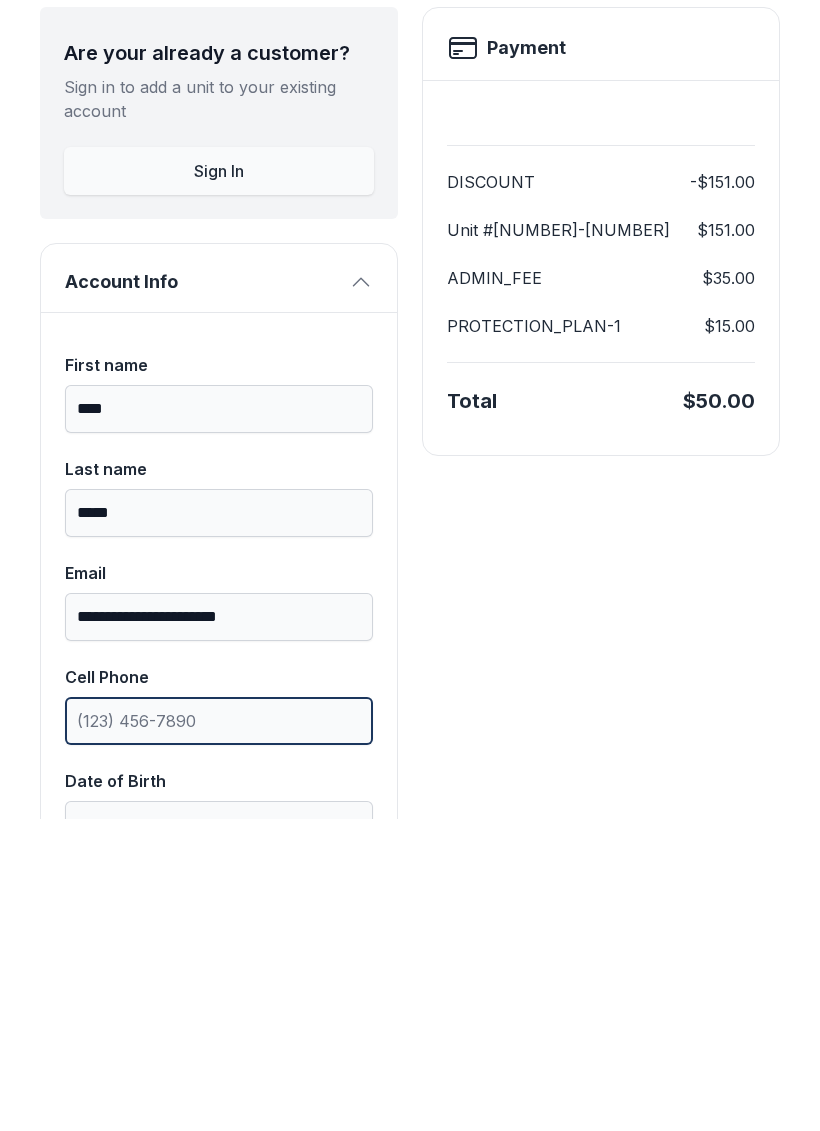 click on "Cell Phone" at bounding box center (219, 1033) 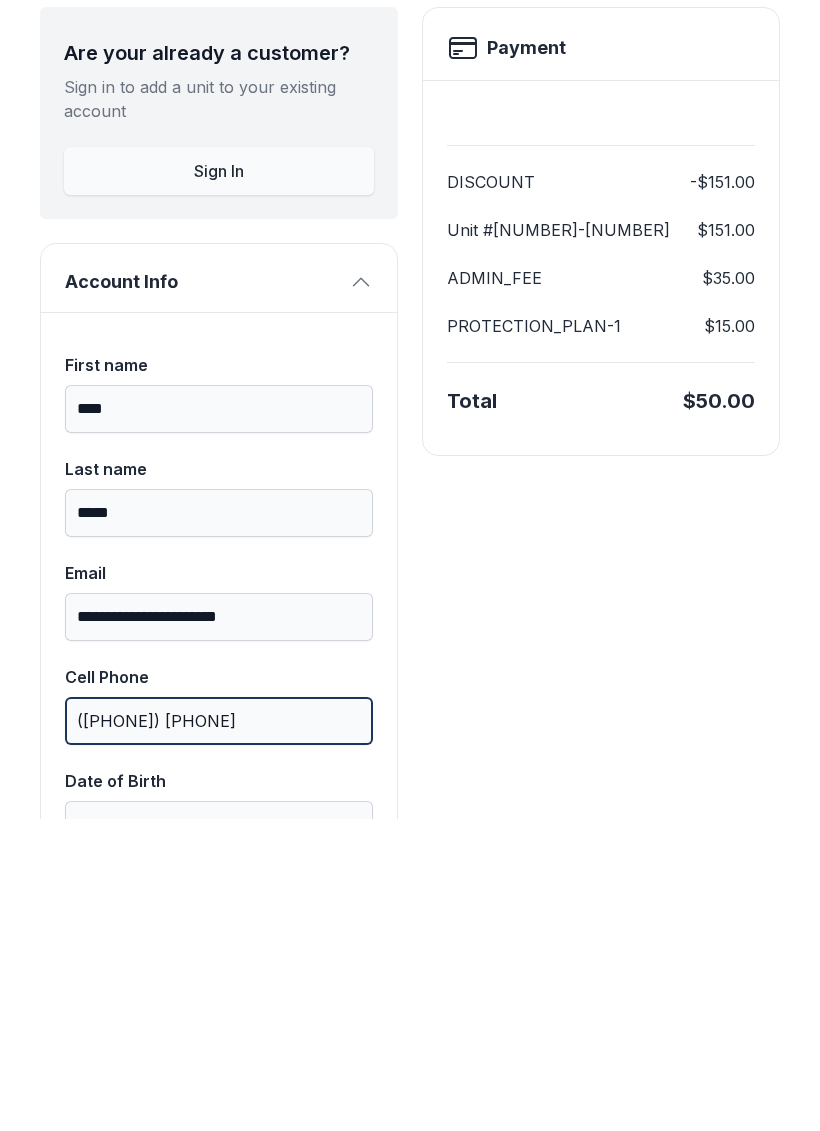 type on "([PHONE]) [PHONE]" 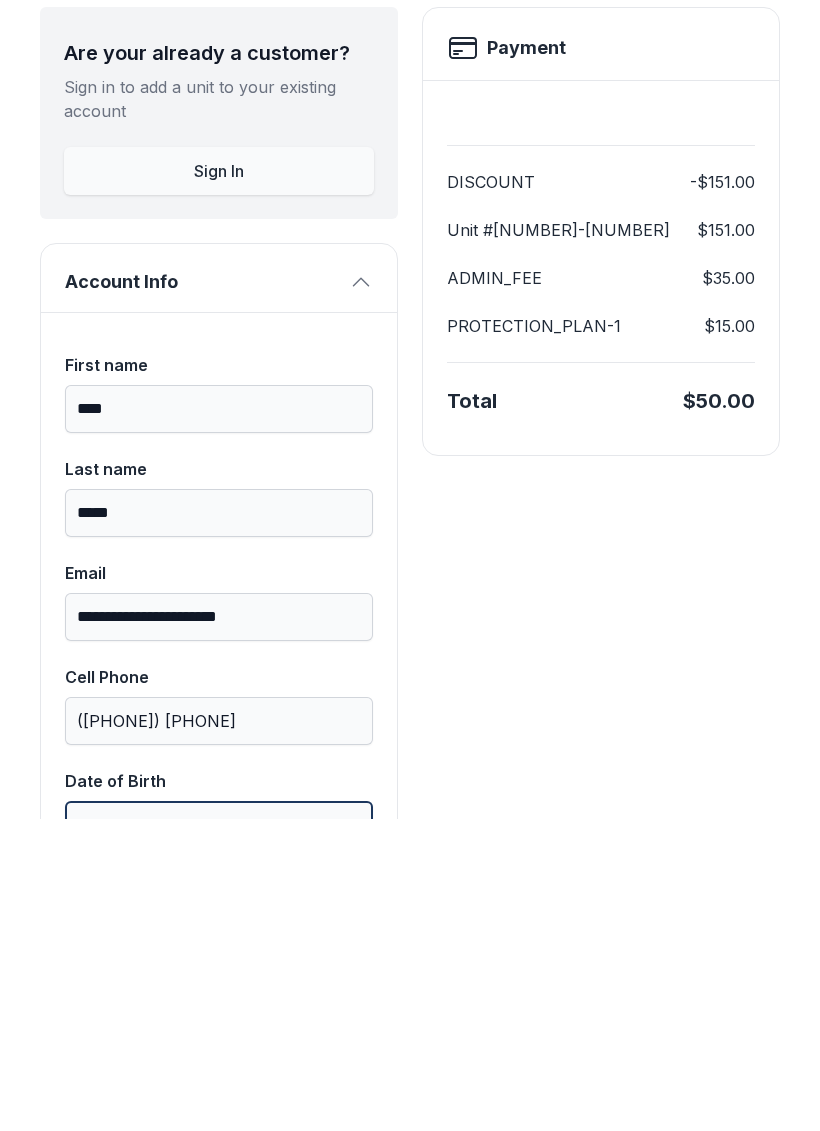 click on "Date of Birth" at bounding box center [219, 1137] 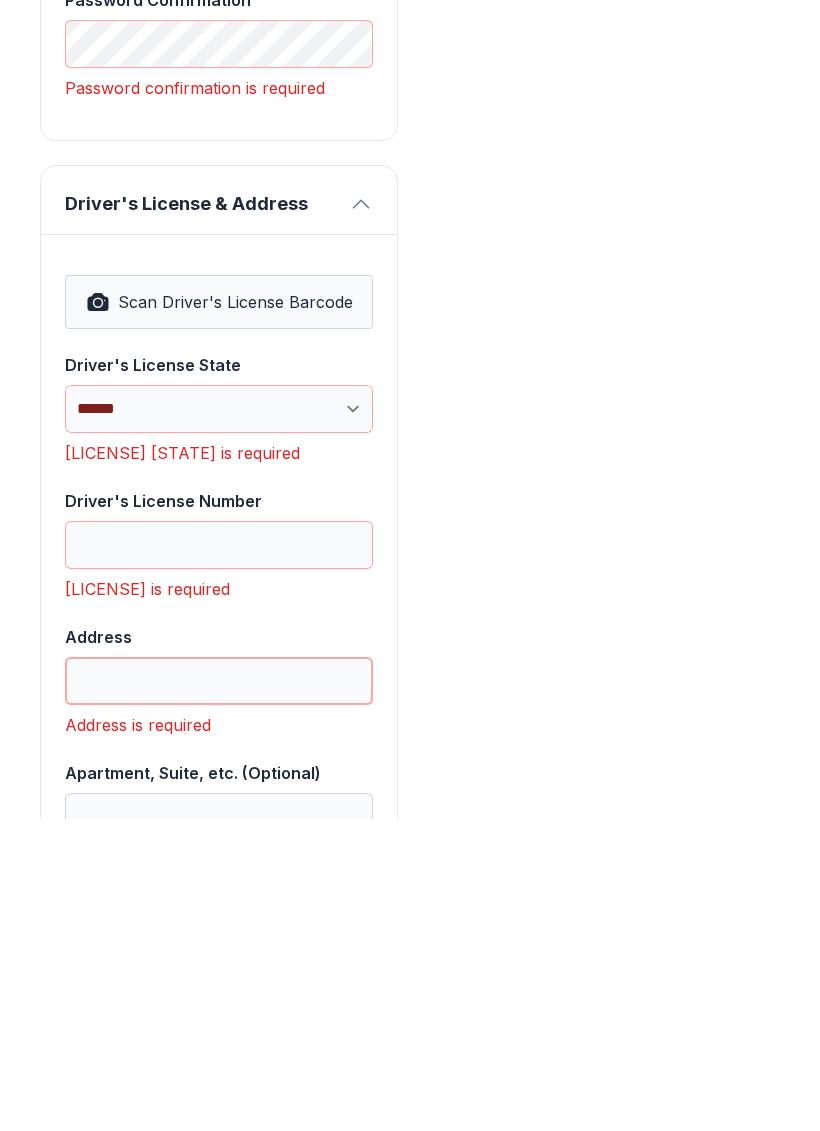 scroll, scrollTop: 1109, scrollLeft: 0, axis: vertical 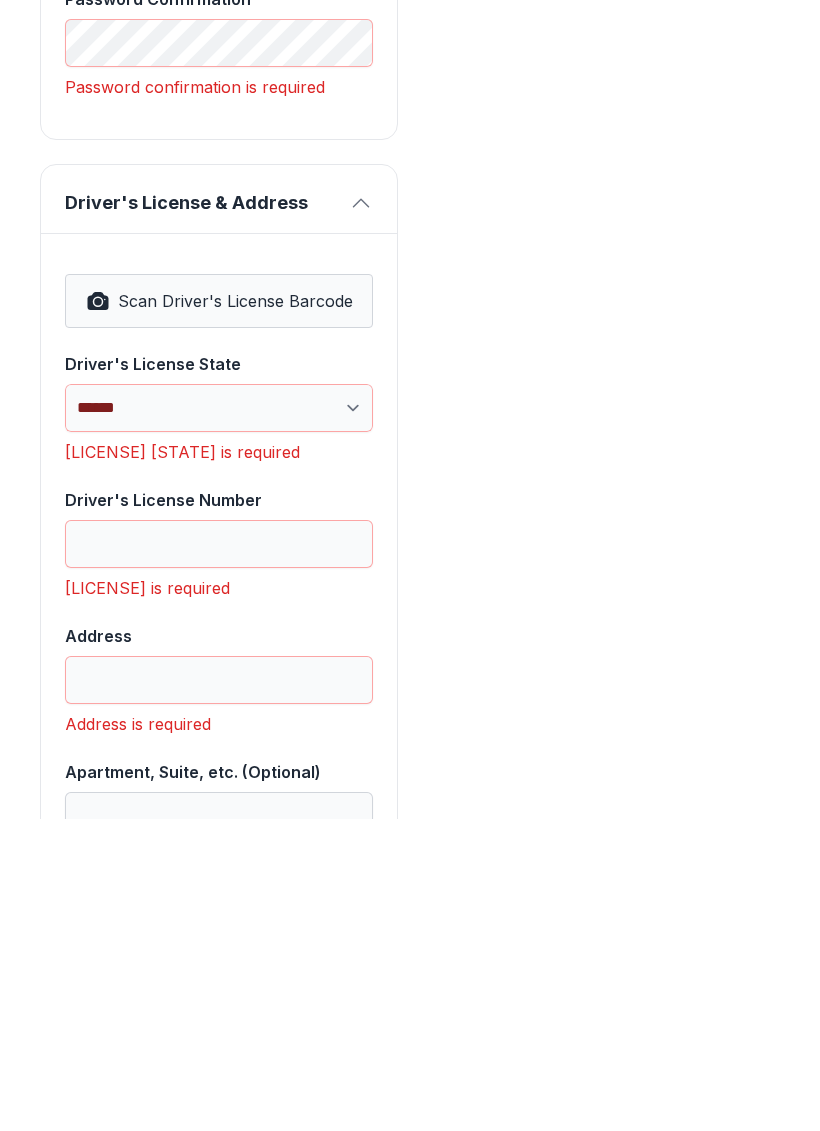click on "Scan Driver's License Barcode" at bounding box center [219, 613] 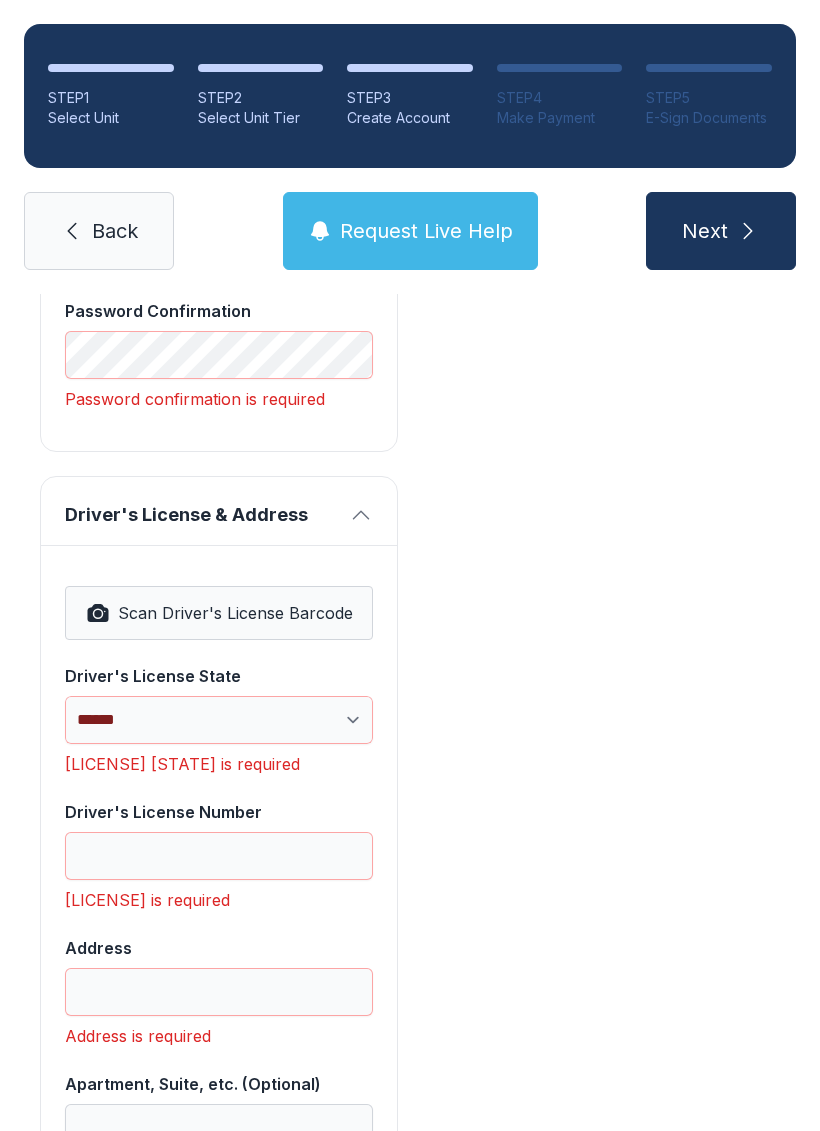 select on "**" 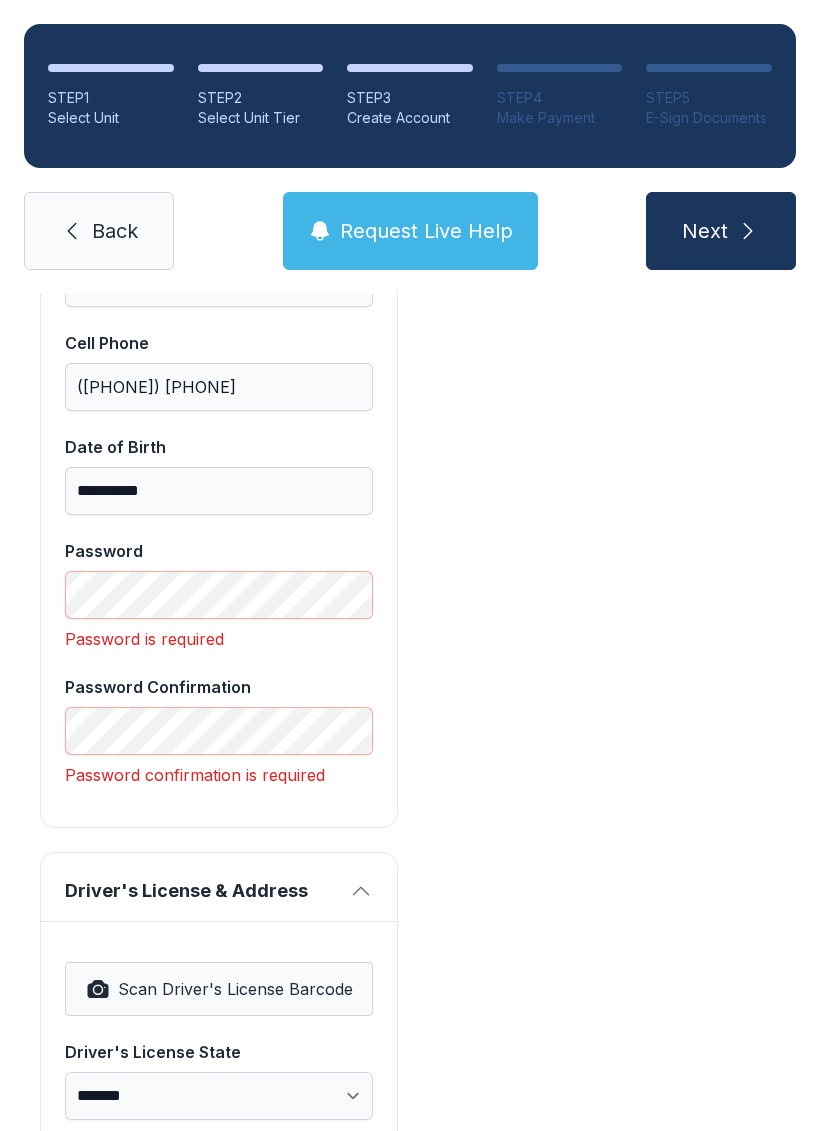 scroll, scrollTop: 729, scrollLeft: 0, axis: vertical 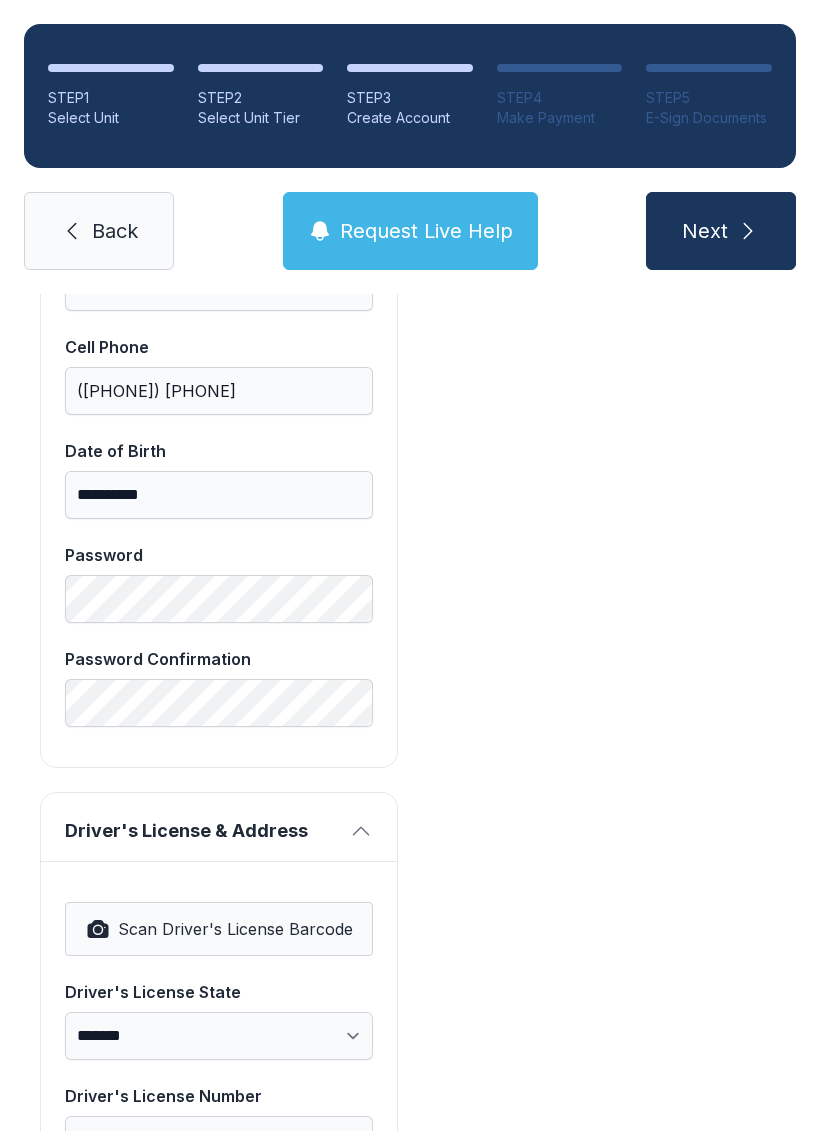 click on "Payment DISCOUNT -$151.00 Unit #[NUMBER]-[NUMBER] $151.00 ADMIN_FEE $35.00 PROTECTION_PLAN-1 $15.00 Total $50.00" at bounding box center [601, 649] 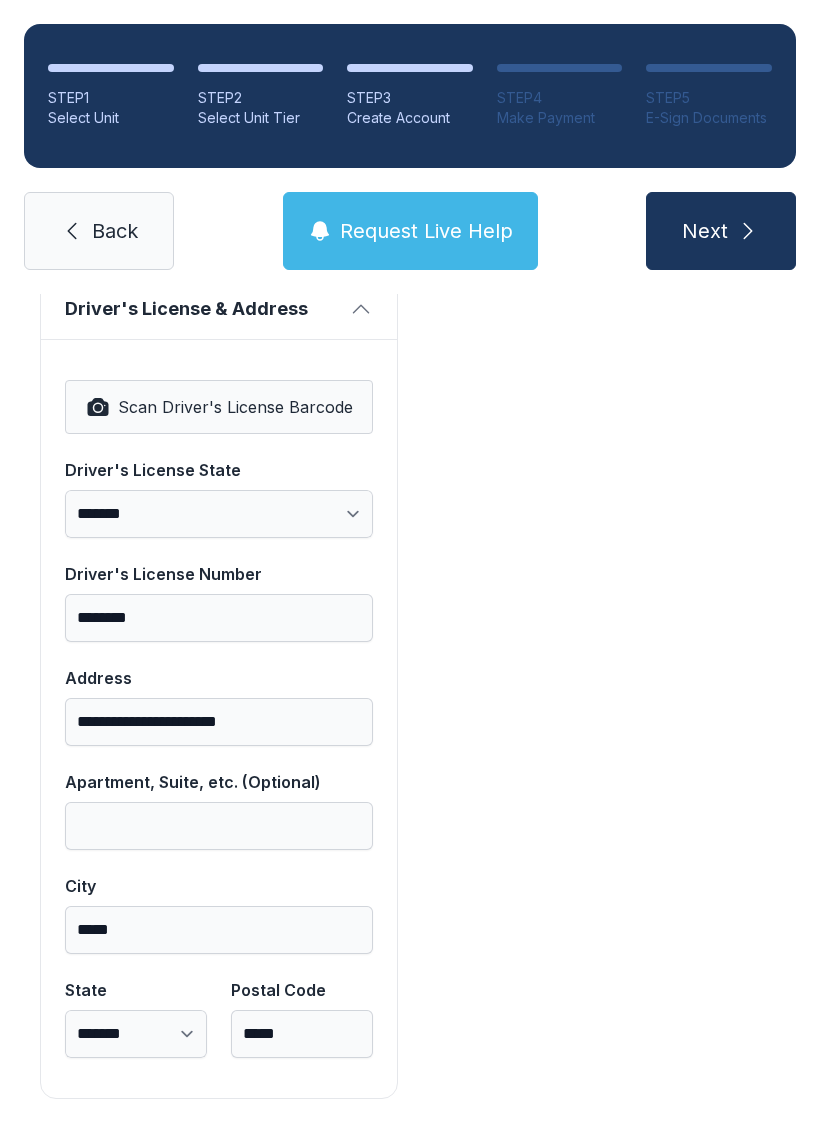 scroll, scrollTop: 1250, scrollLeft: 0, axis: vertical 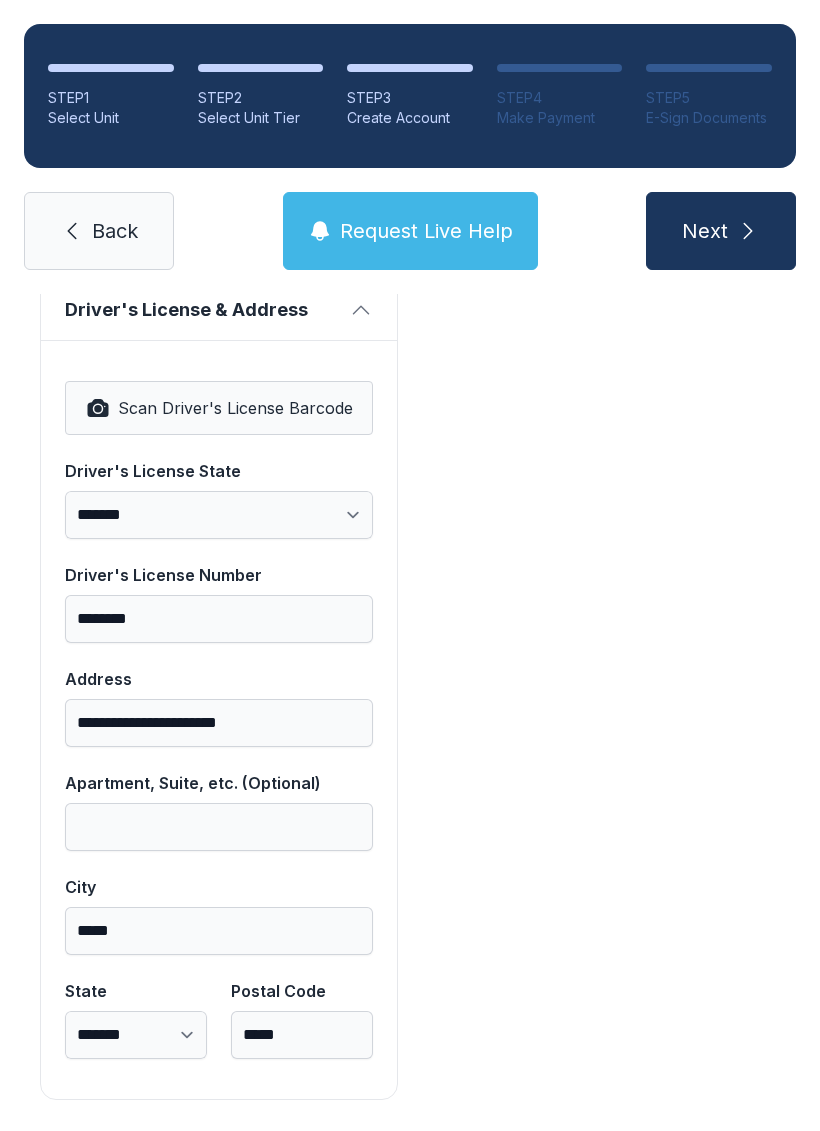 click on "Next" at bounding box center [705, 231] 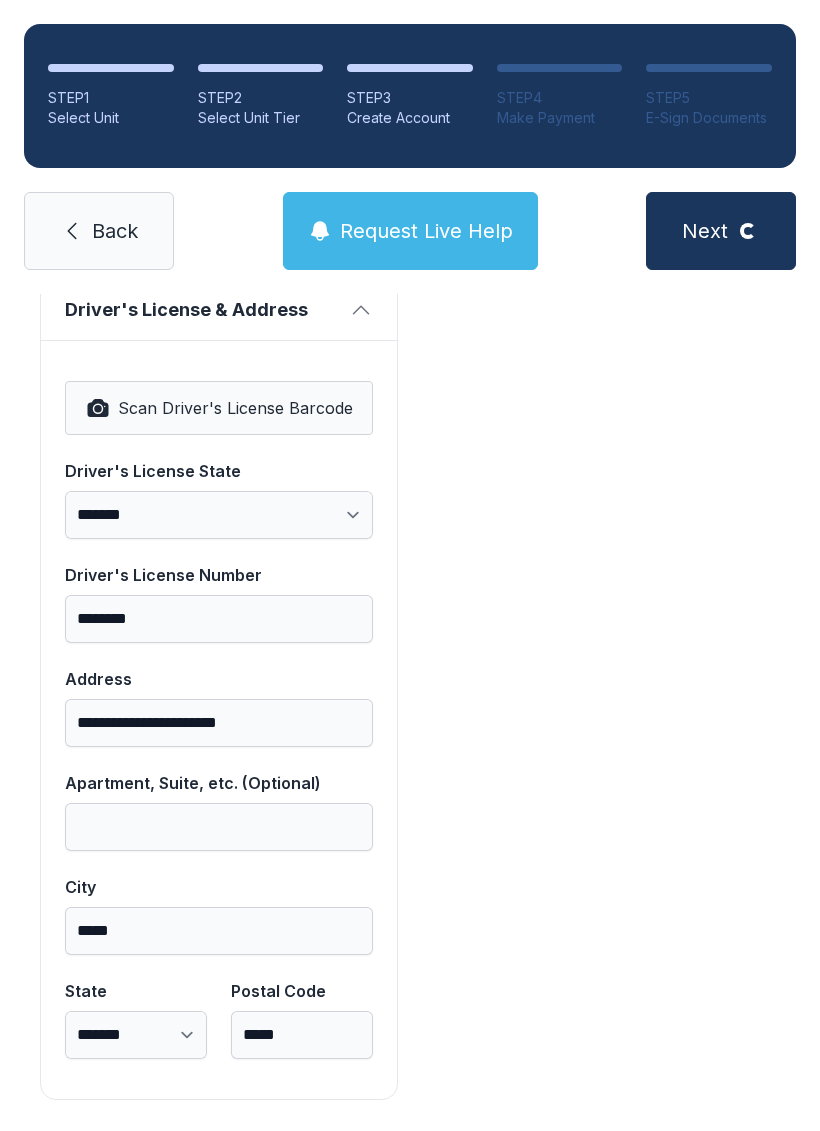 scroll, scrollTop: 0, scrollLeft: 0, axis: both 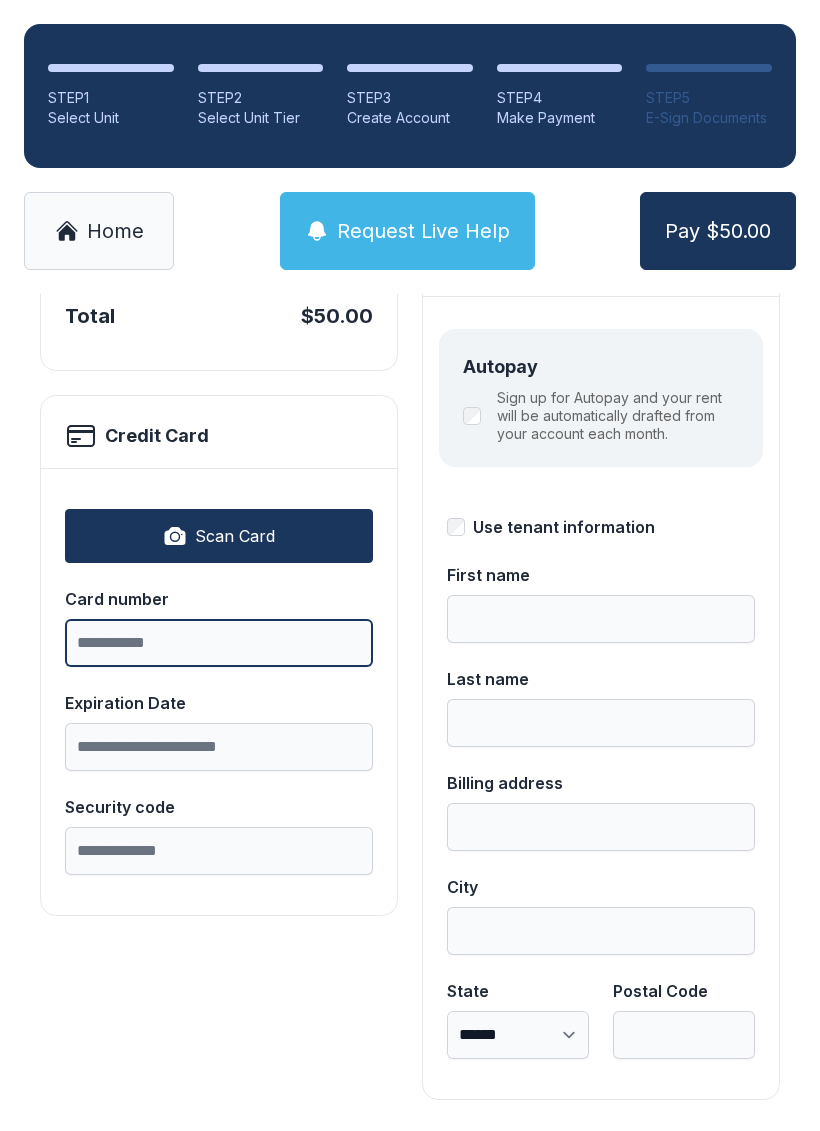 click on "Card number" at bounding box center (219, 643) 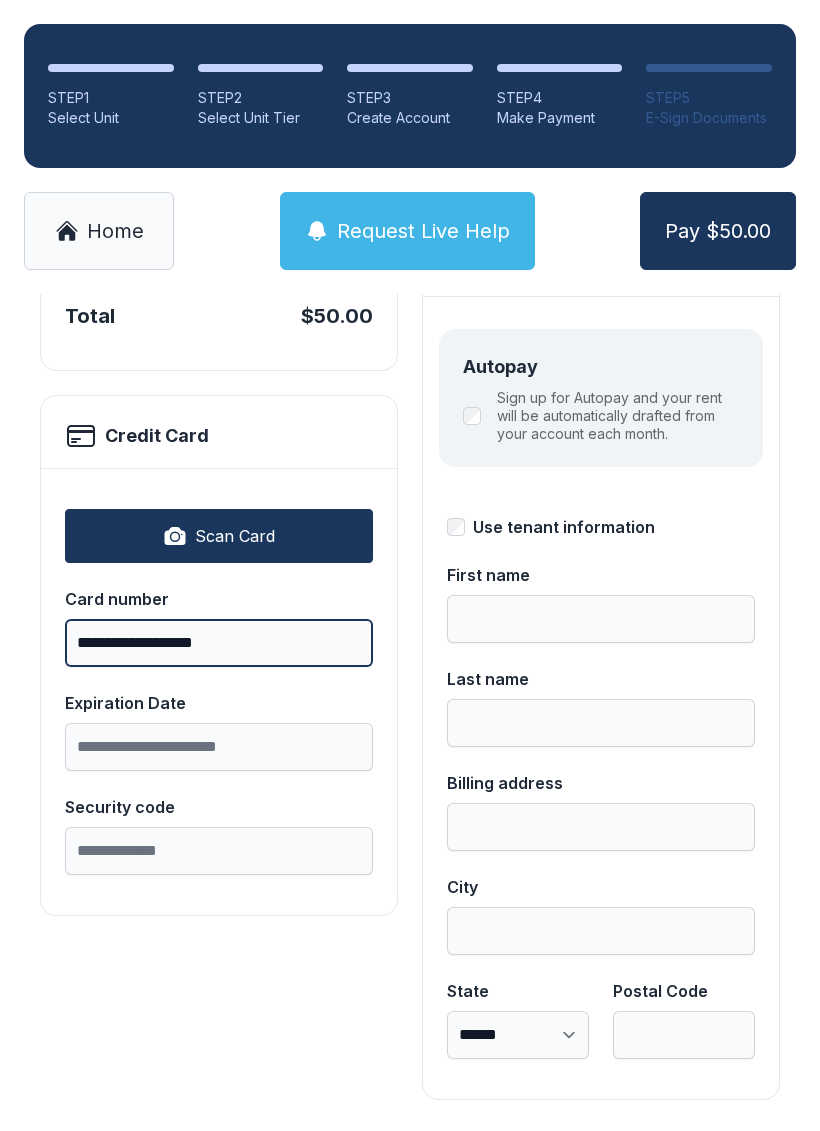 type on "**********" 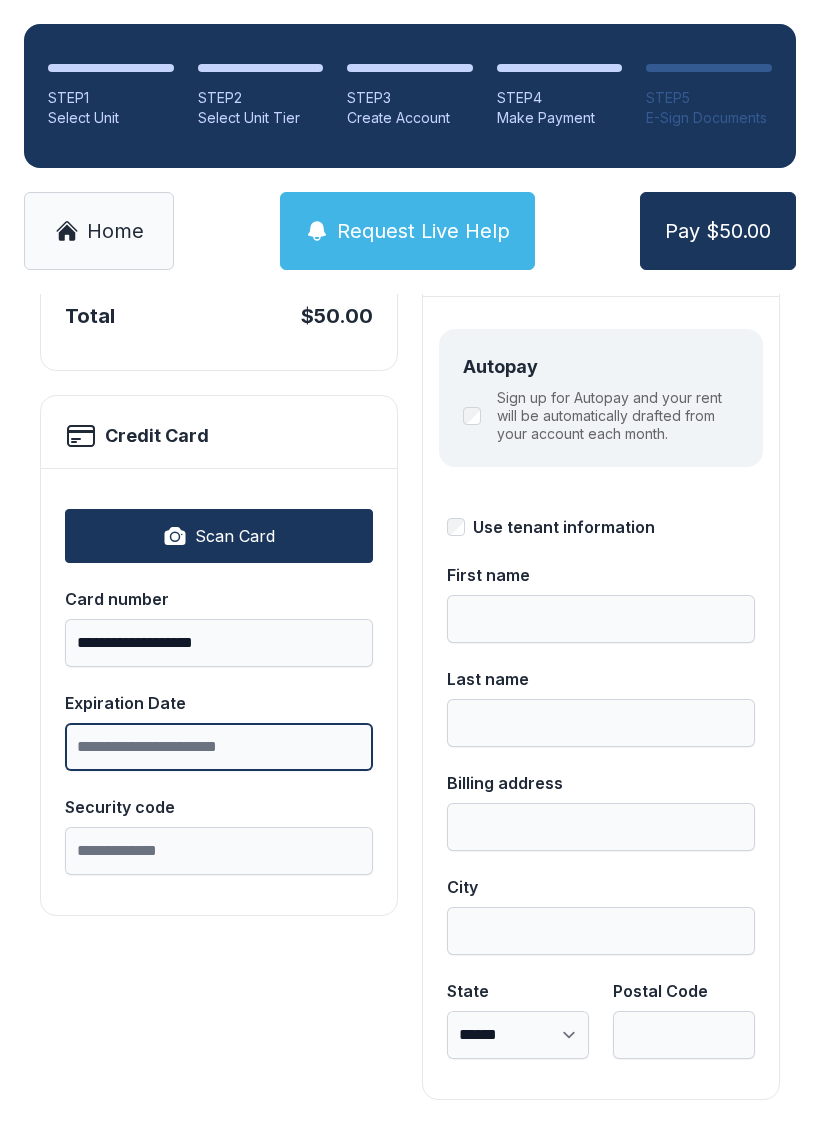 click on "Expiration Date" at bounding box center (219, 747) 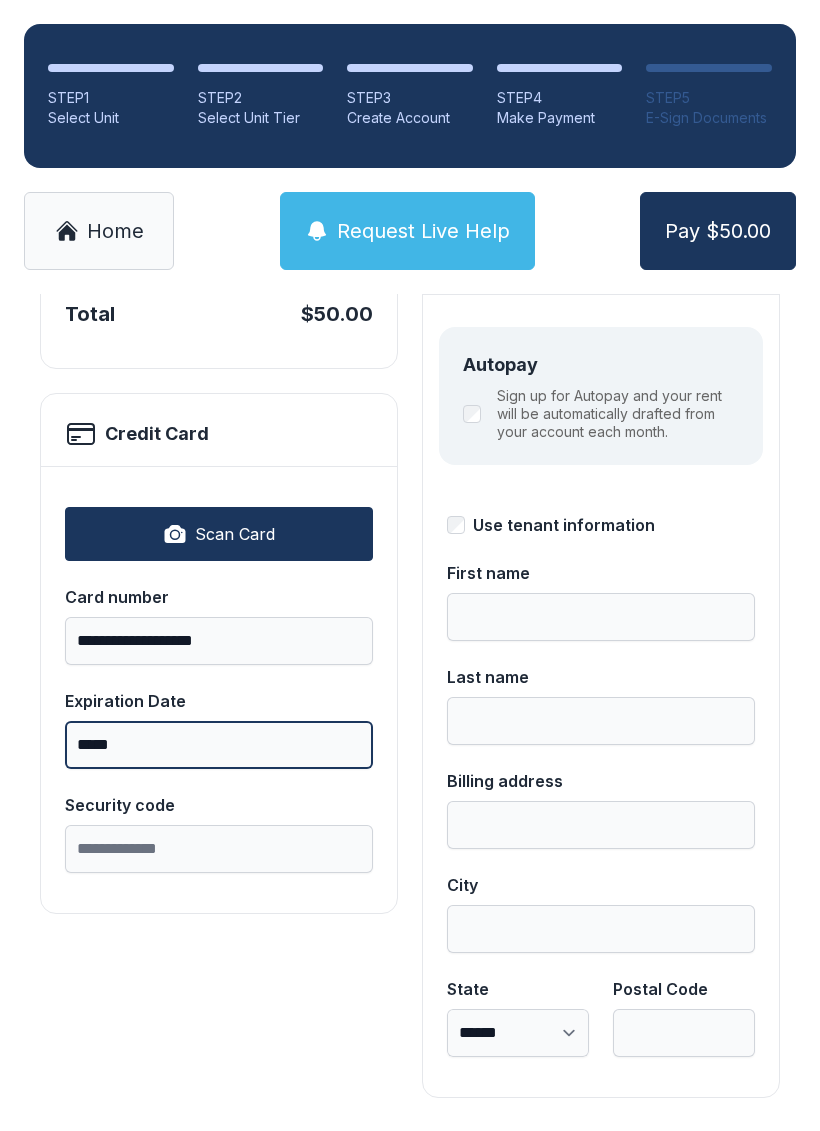 scroll, scrollTop: 218, scrollLeft: 0, axis: vertical 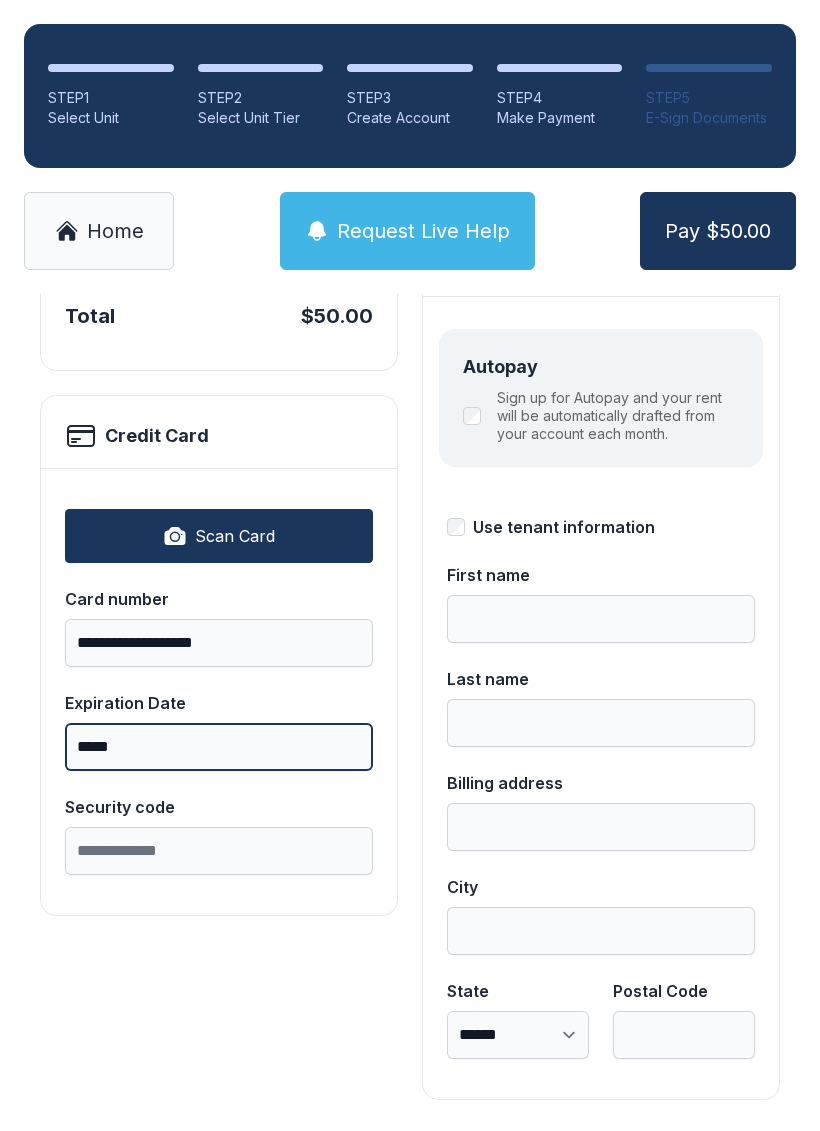 type on "*****" 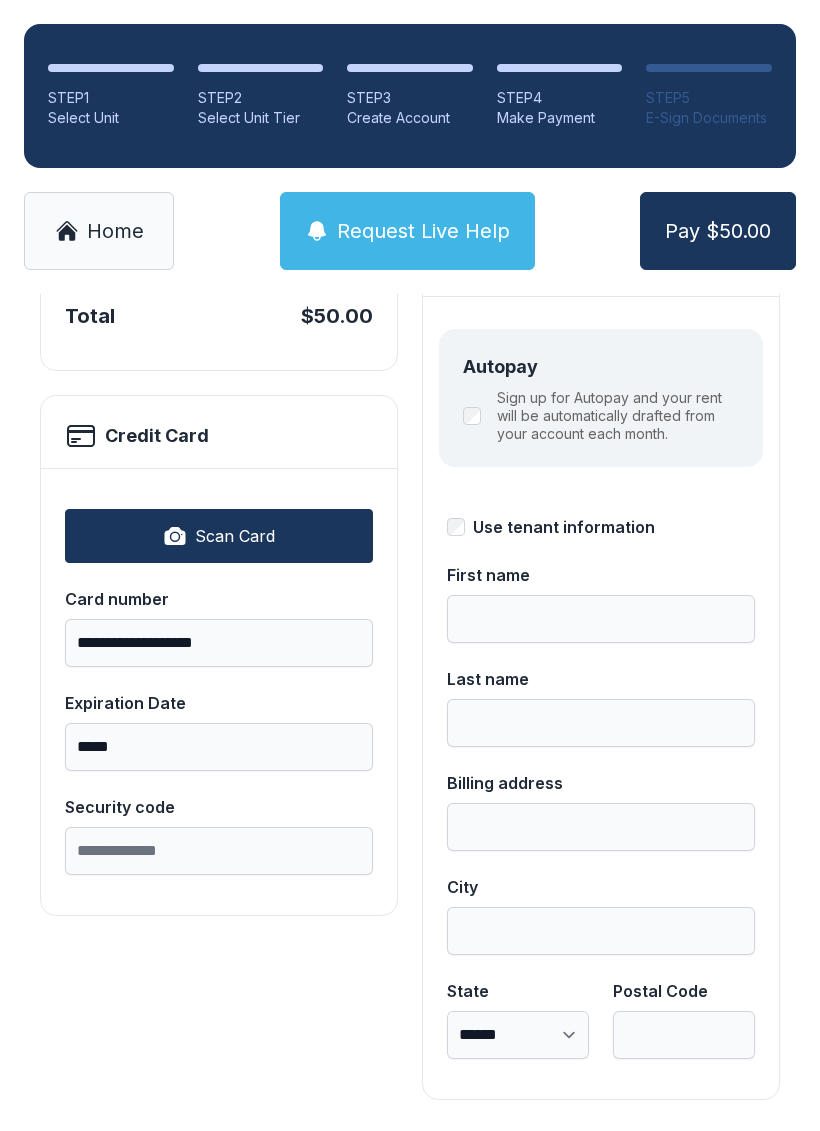 click on "**********" at bounding box center [219, 691] 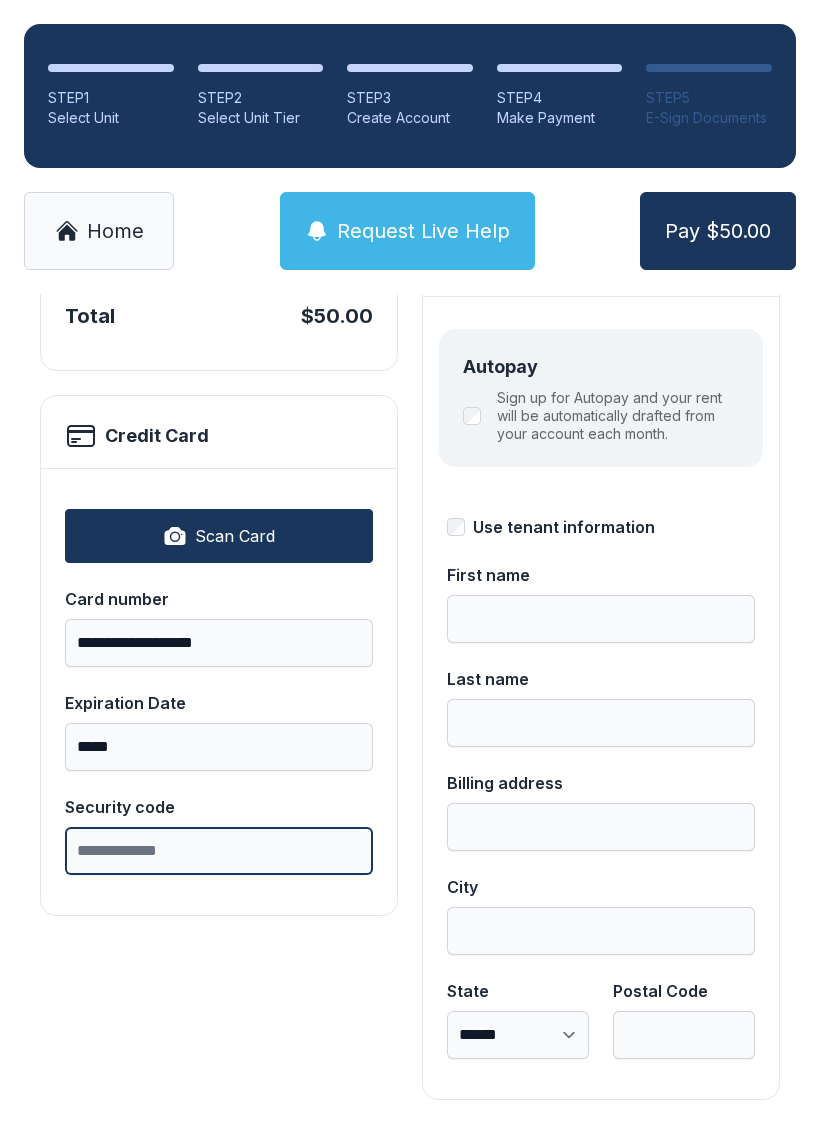 click on "Security code" at bounding box center [219, 851] 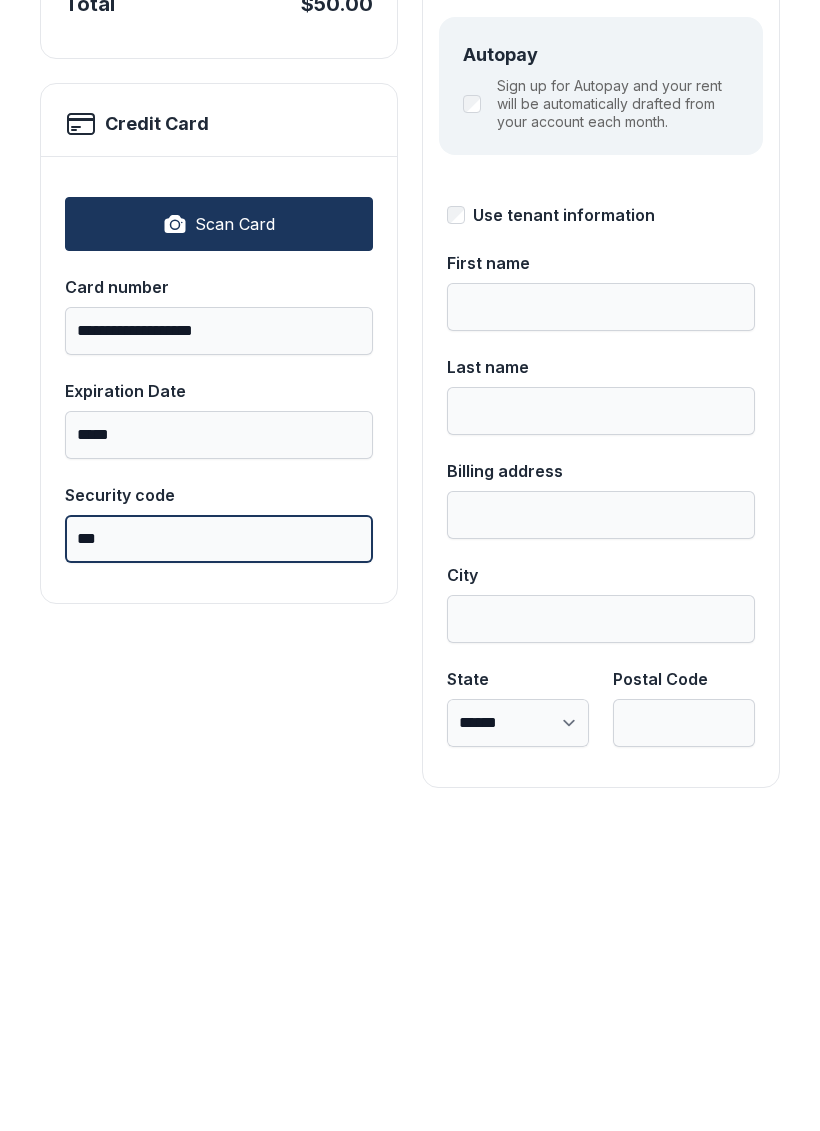 type on "***" 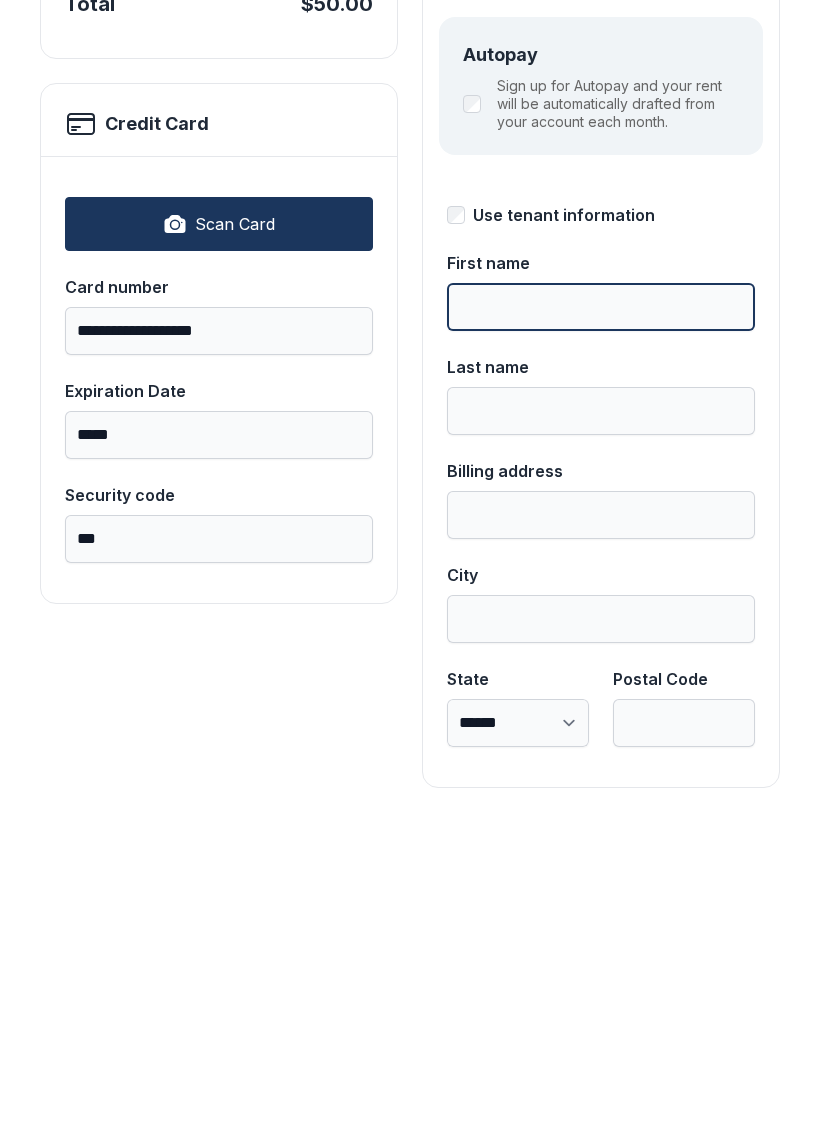 click on "First name" at bounding box center [601, 619] 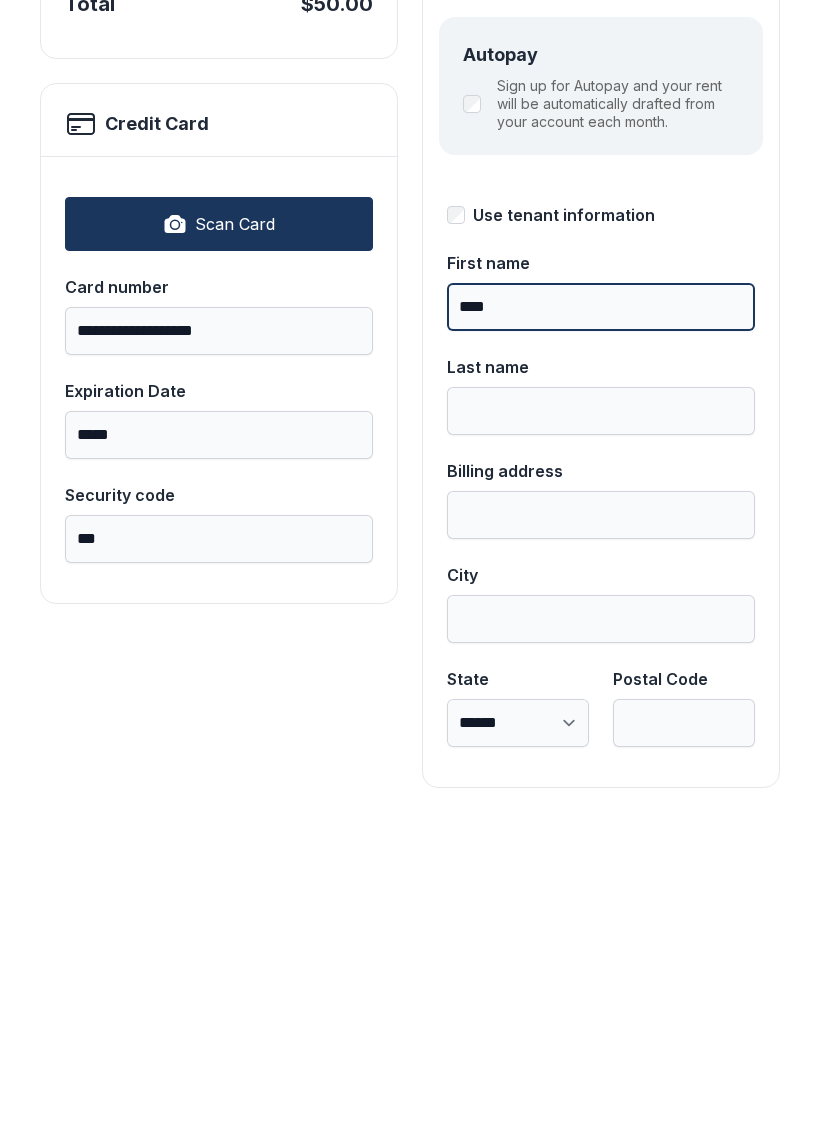 type on "****" 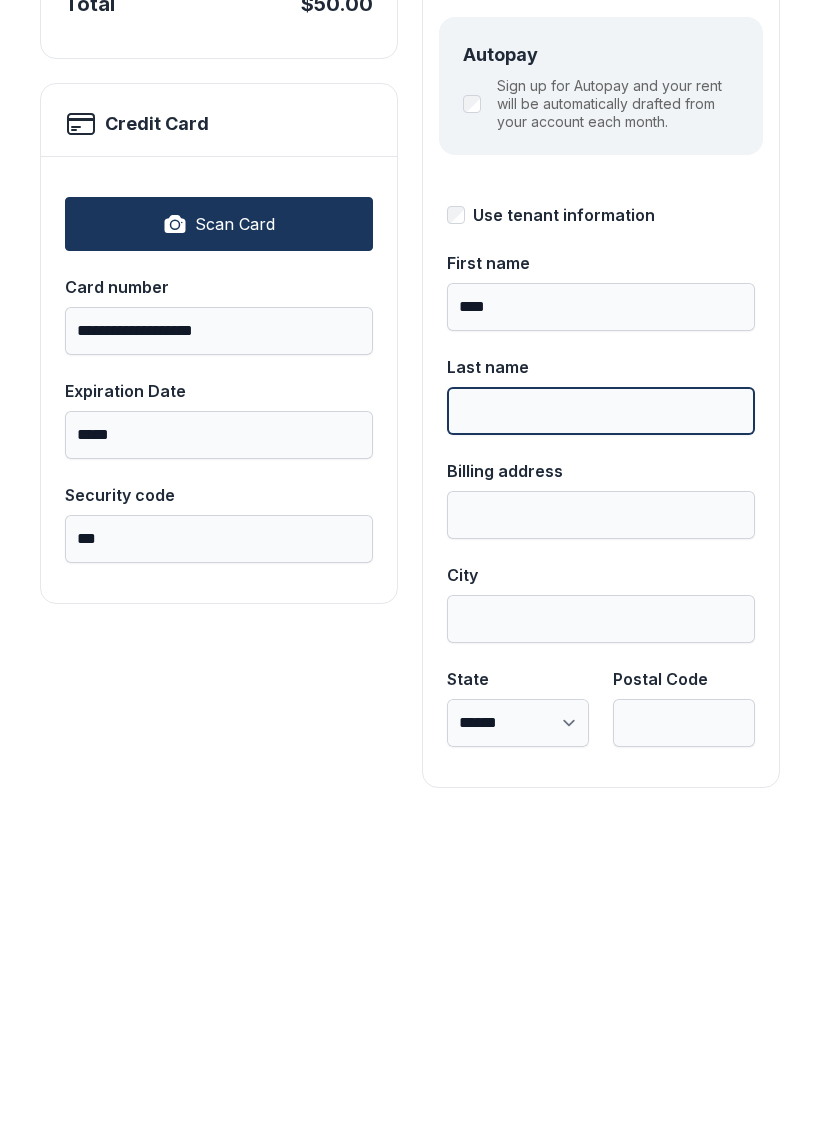 click on "Last name" at bounding box center [601, 723] 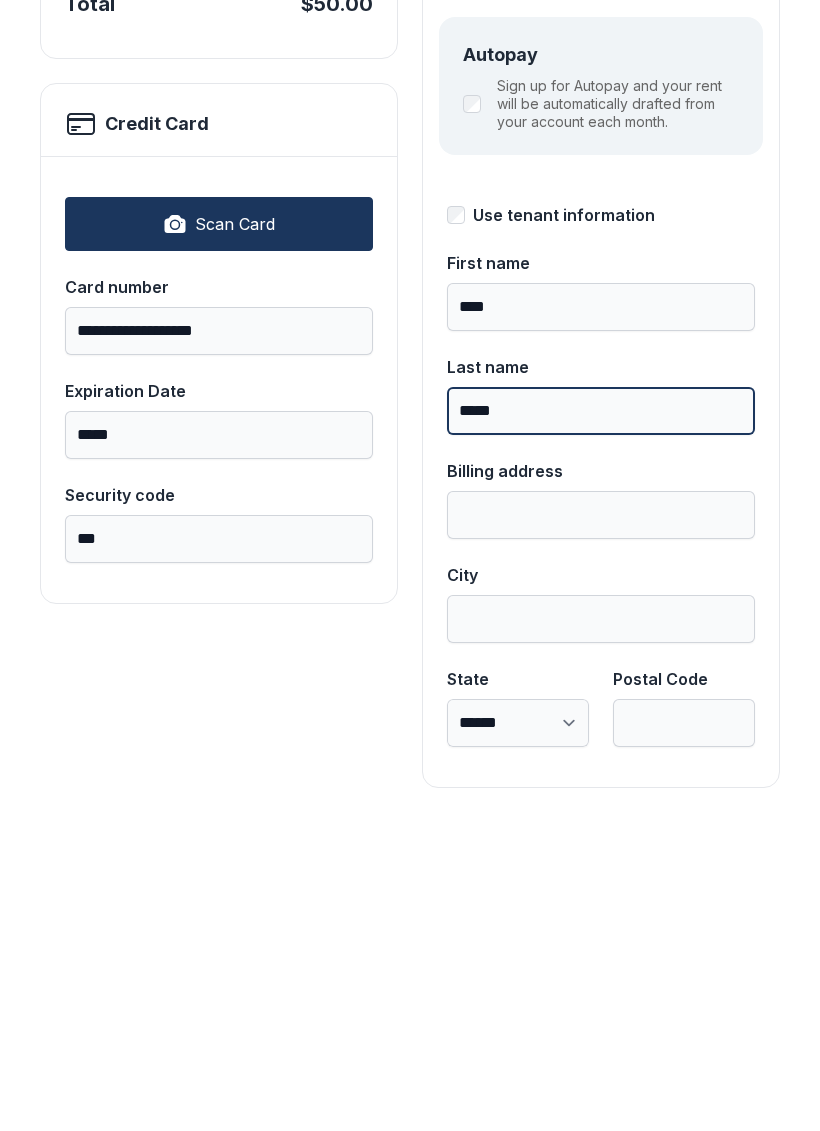 type on "*****" 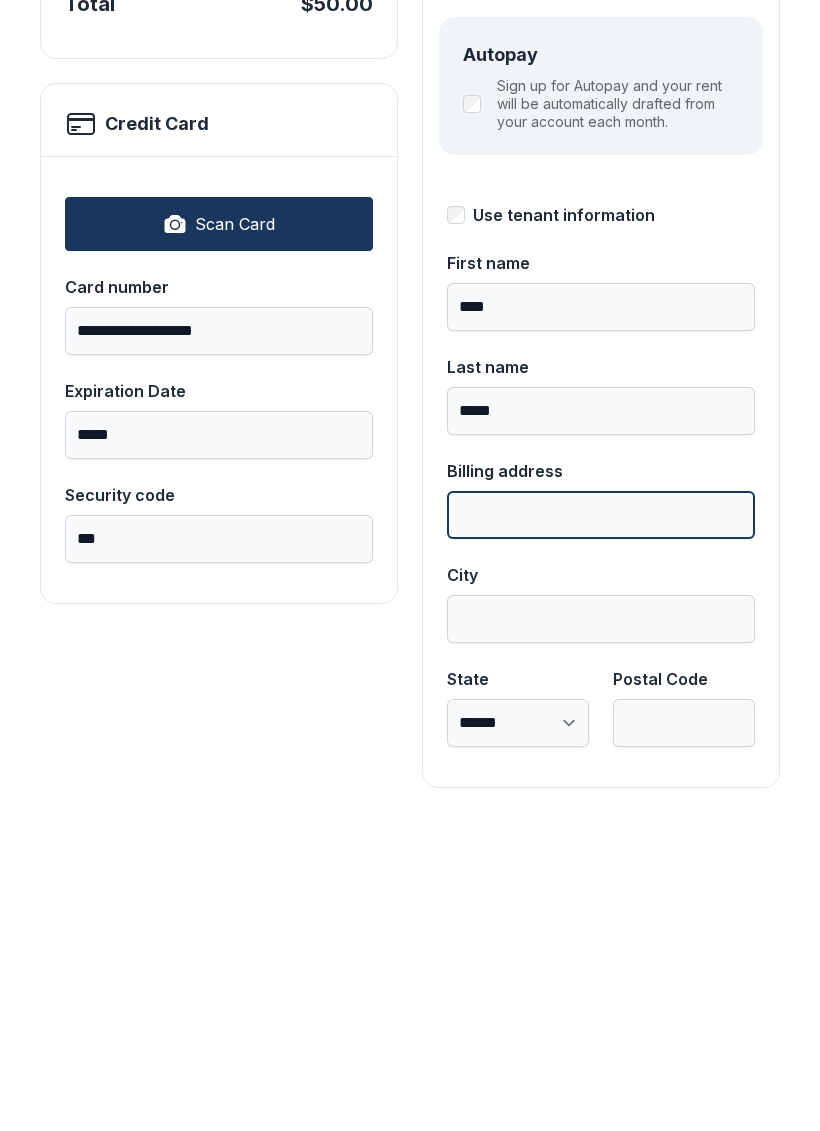 click on "Billing address" at bounding box center [601, 827] 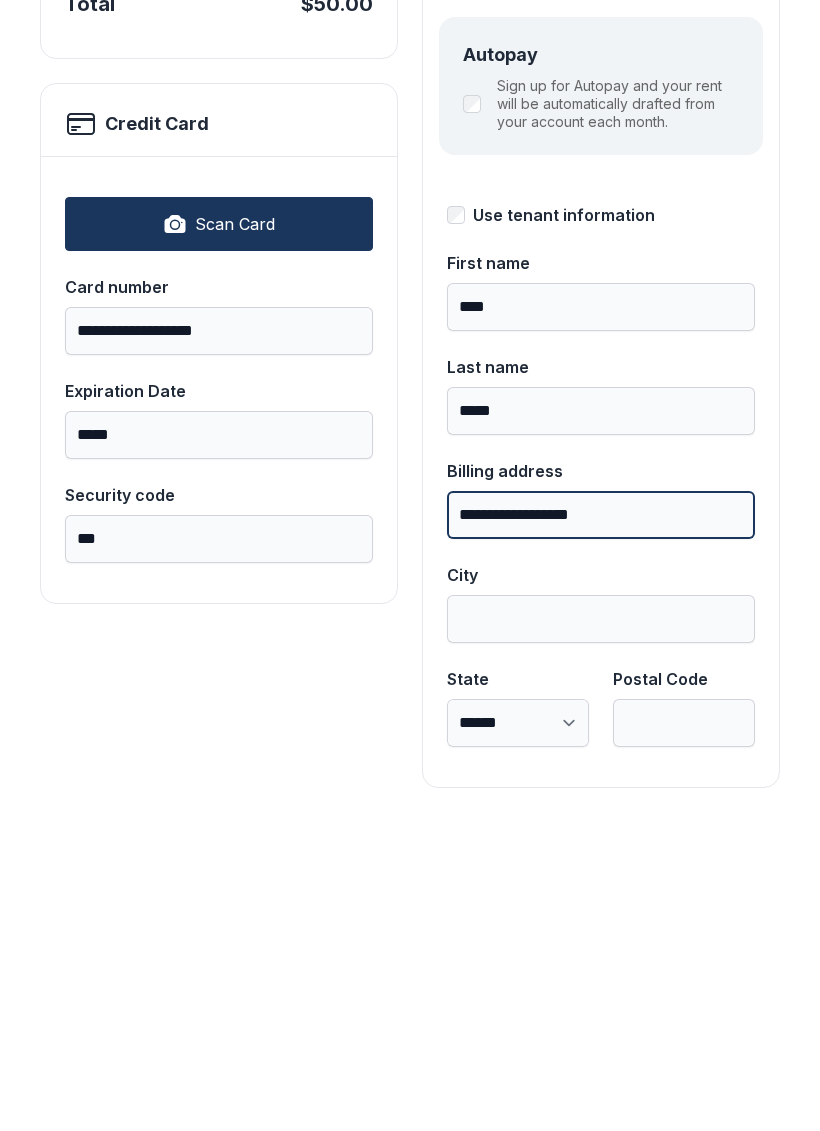type on "**********" 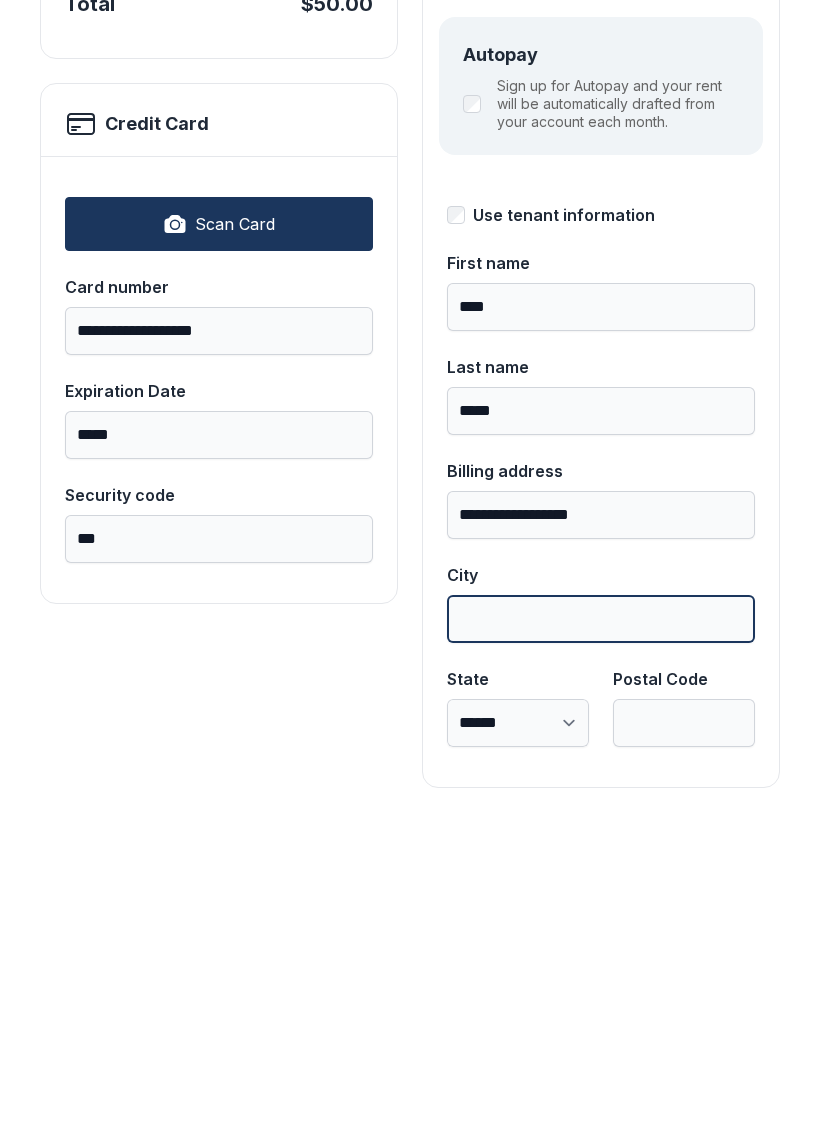 click on "City" at bounding box center [601, 931] 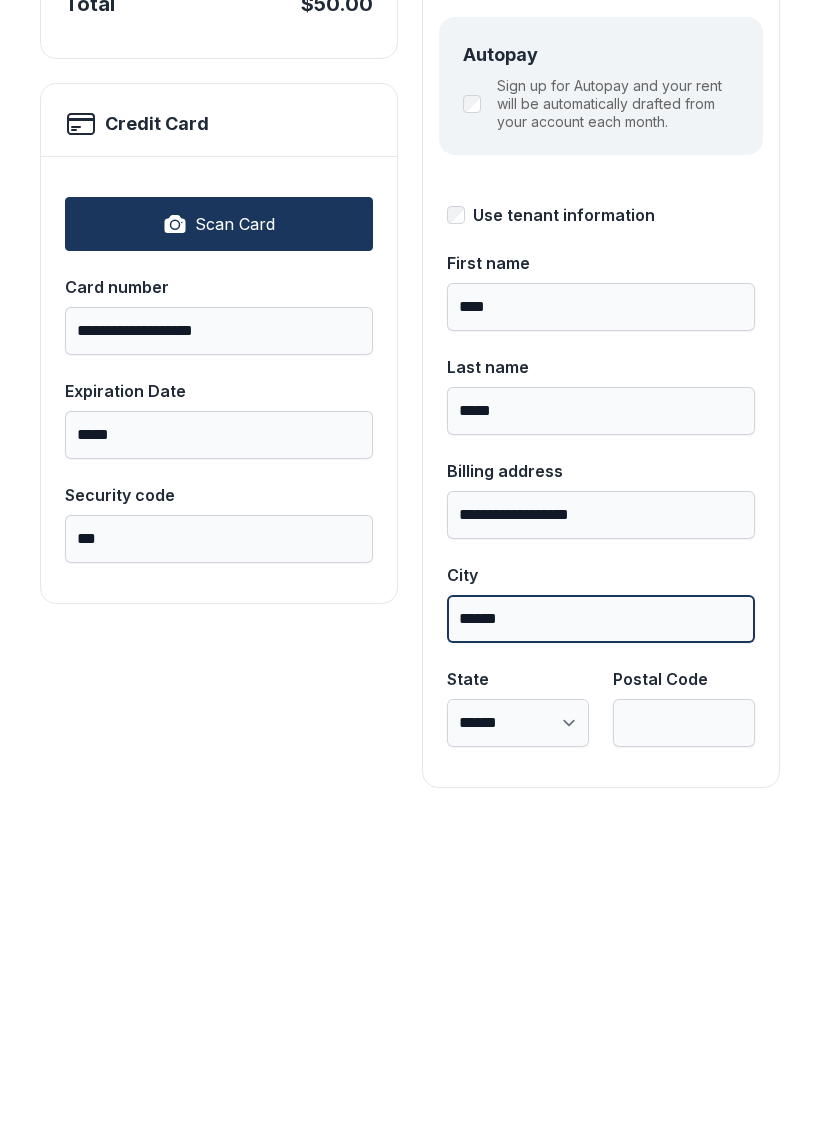 type on "******" 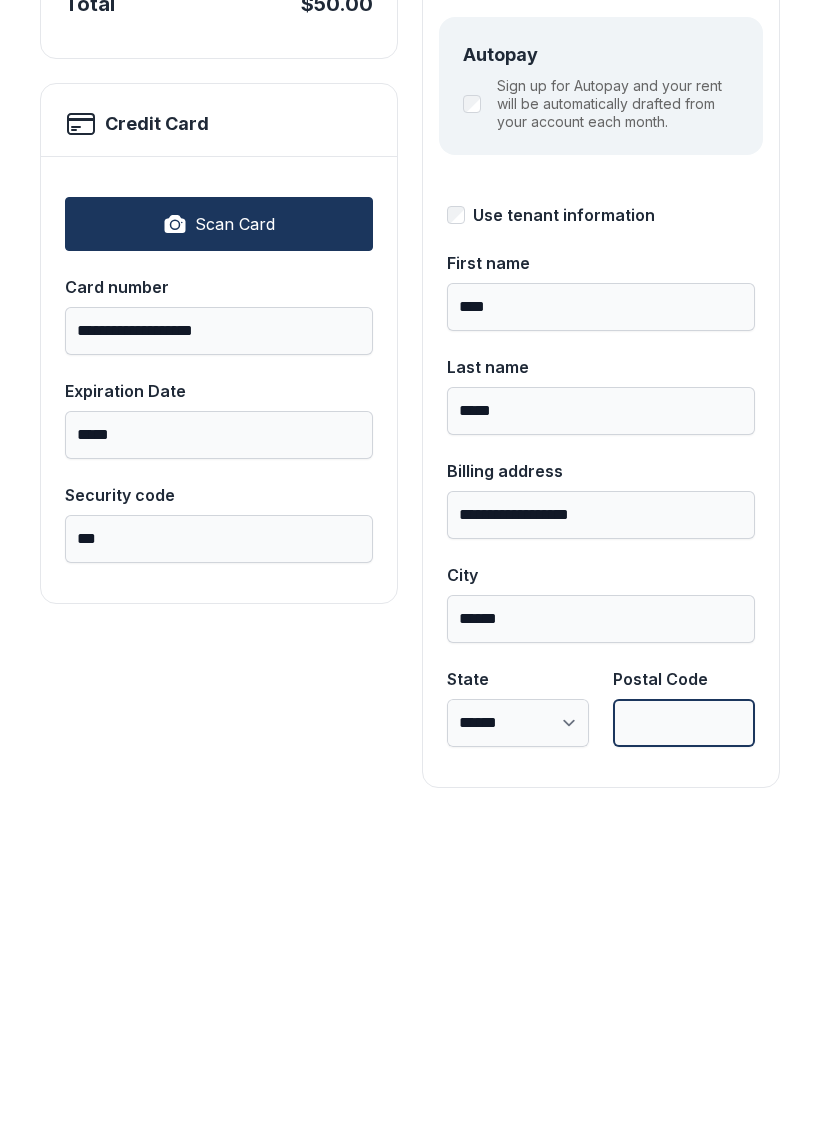 click on "Postal Code" at bounding box center (684, 1035) 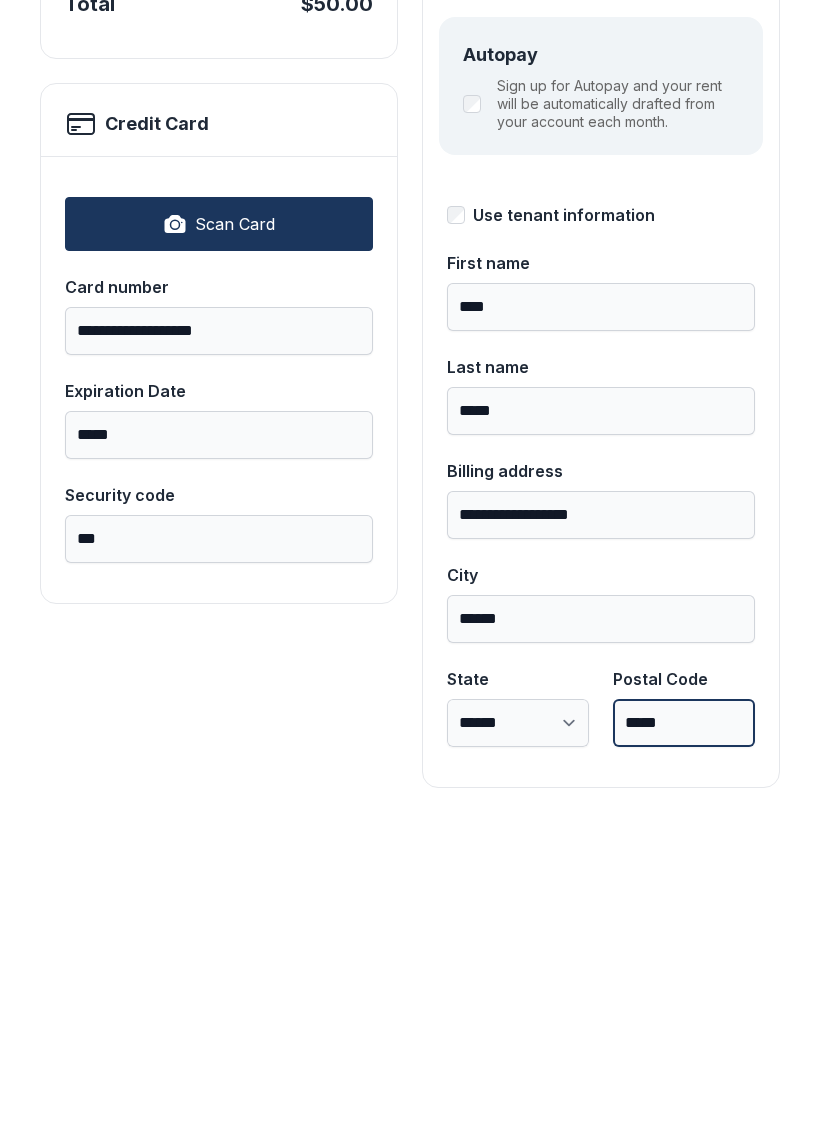 type on "*****" 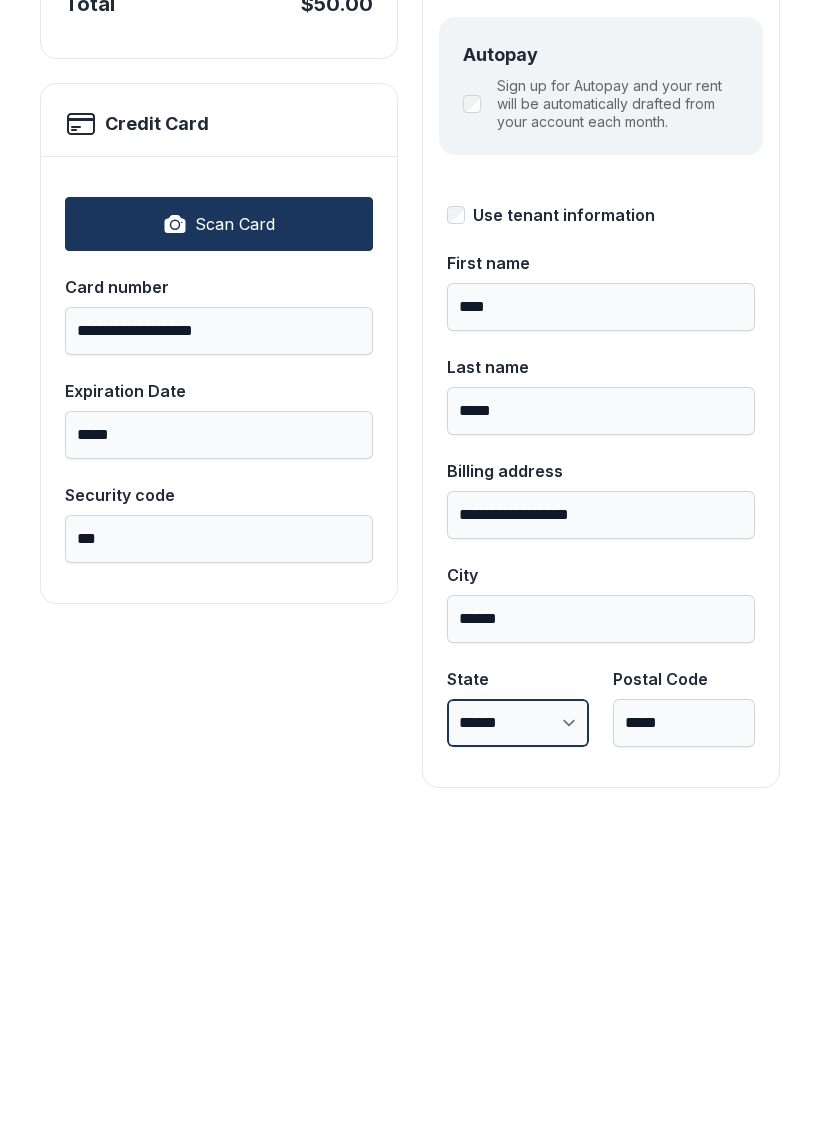 click on "**********" at bounding box center (518, 1035) 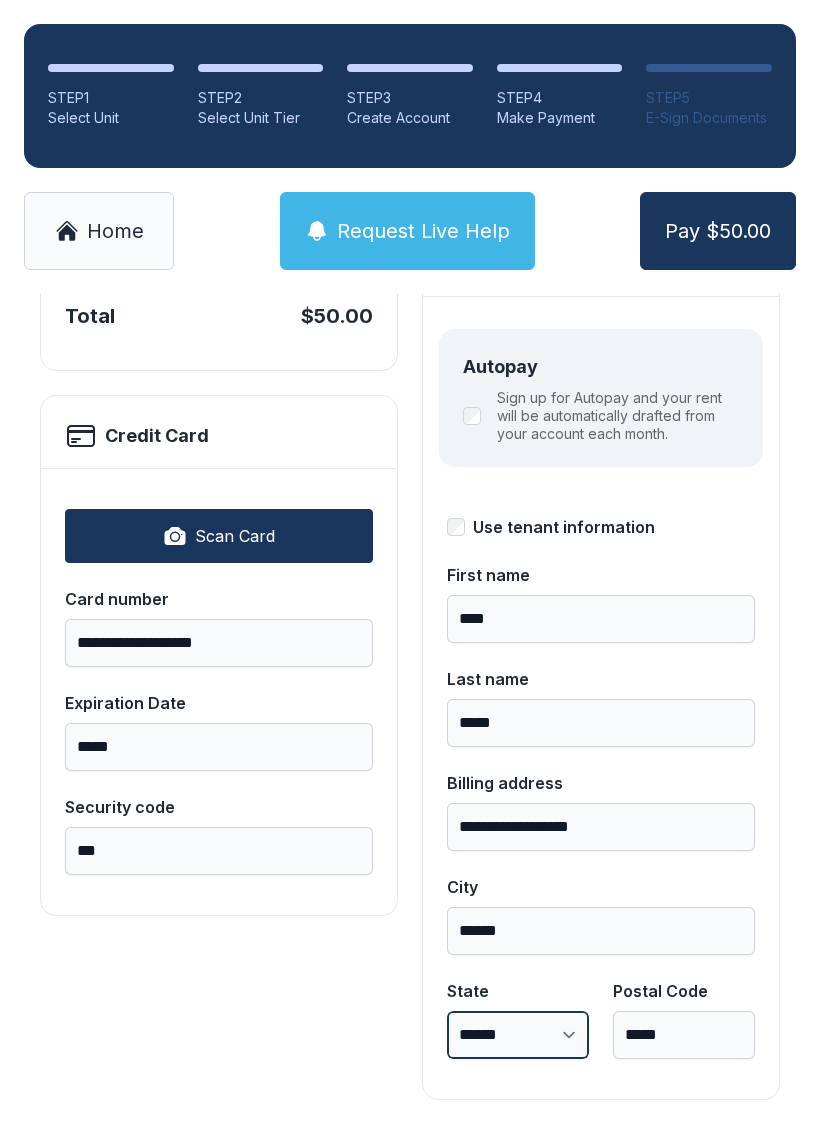 select on "**" 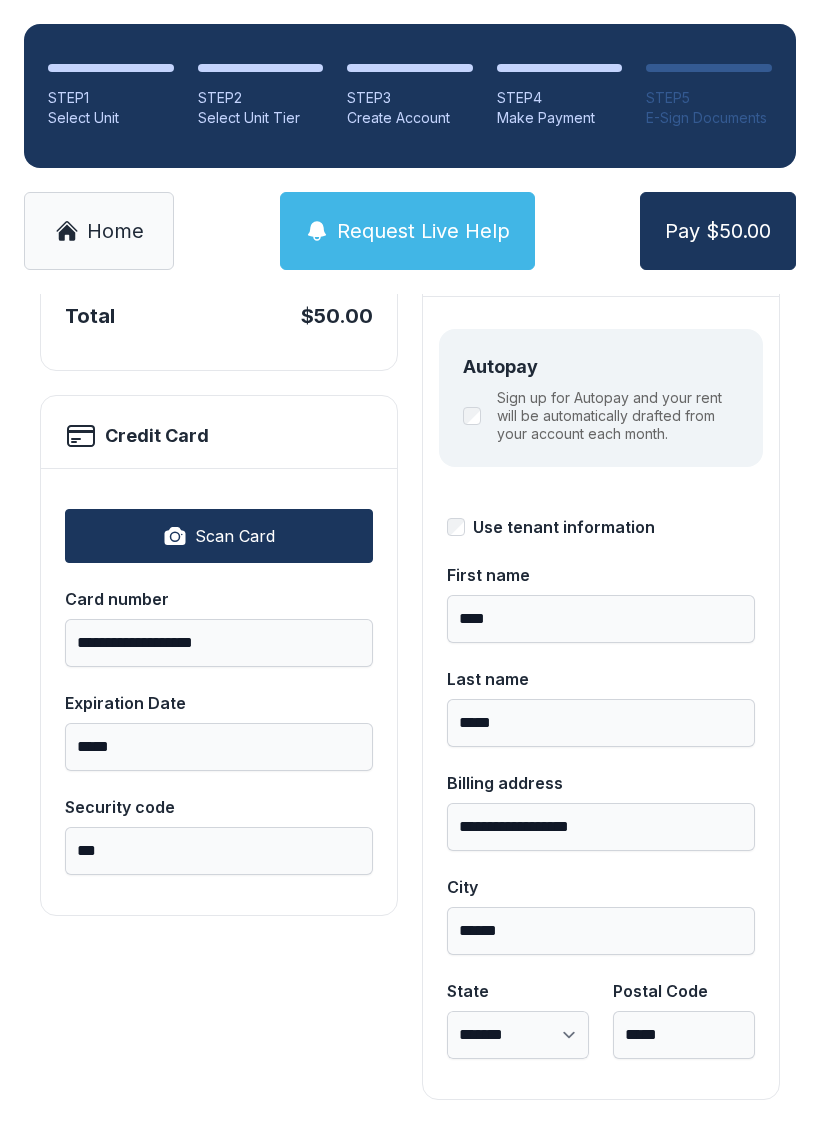 click on "Pay $50.00" at bounding box center [718, 231] 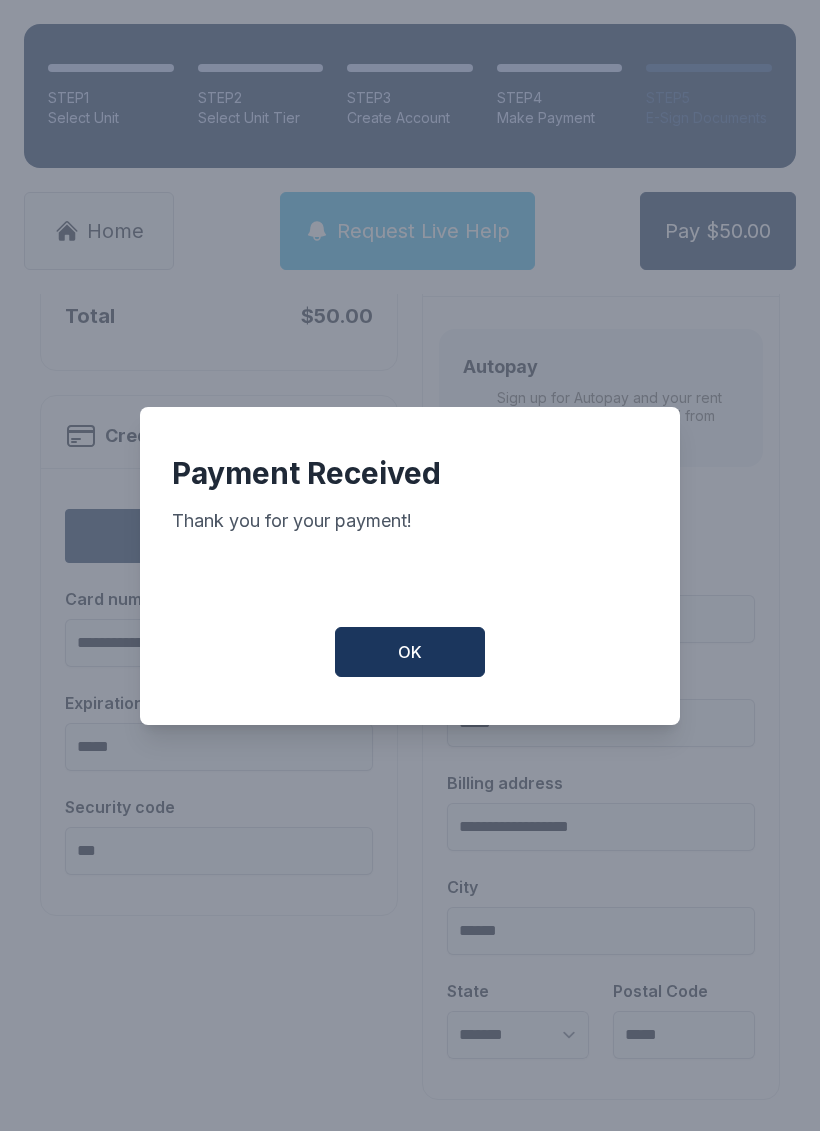 click on "OK" at bounding box center [410, 652] 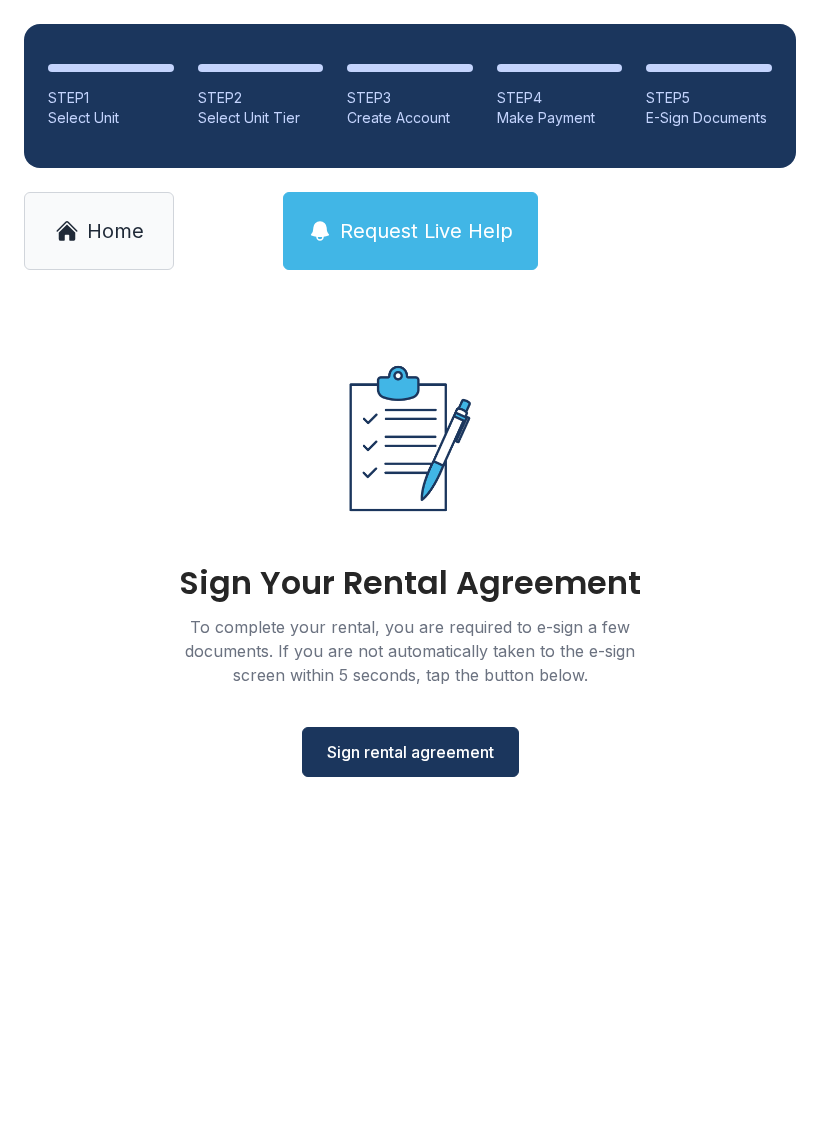 scroll, scrollTop: 0, scrollLeft: 0, axis: both 